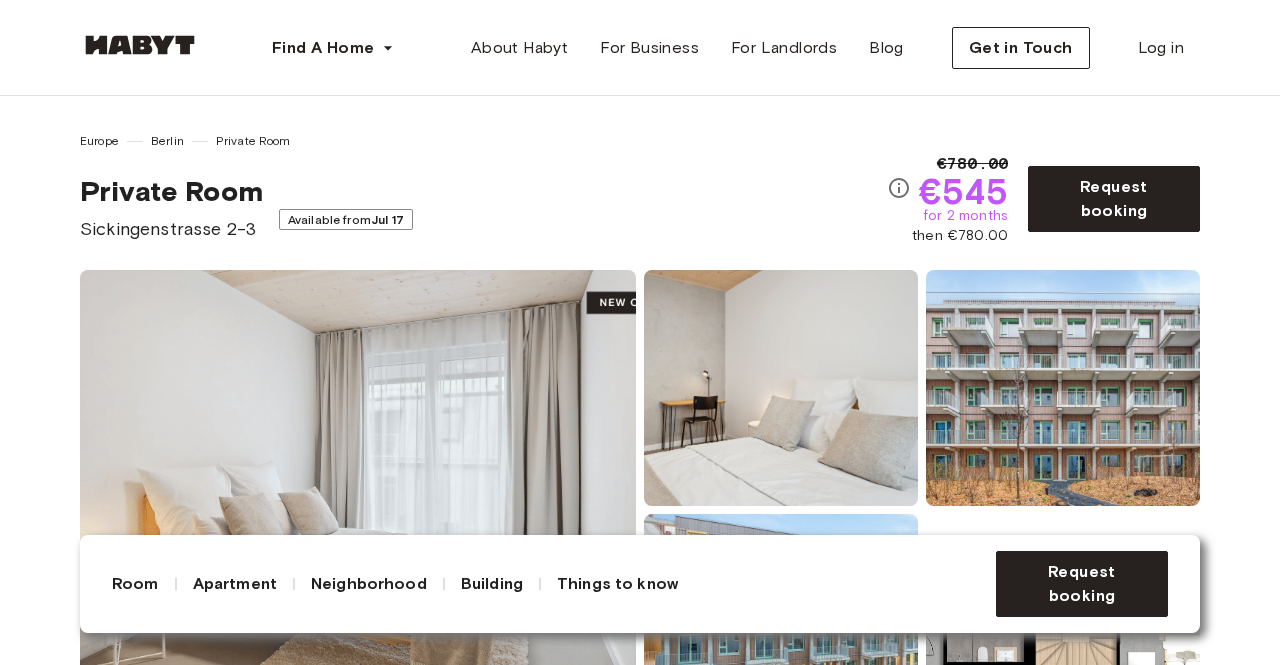 scroll, scrollTop: 0, scrollLeft: 0, axis: both 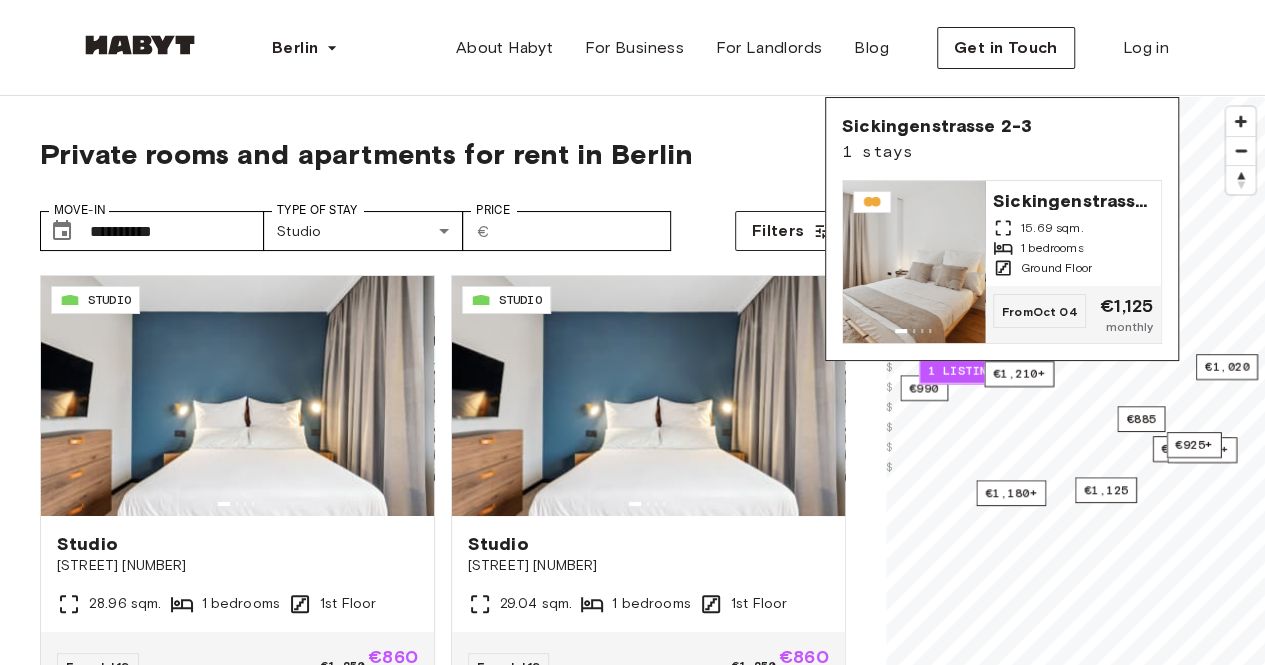 click on "**********" at bounding box center [443, 518] 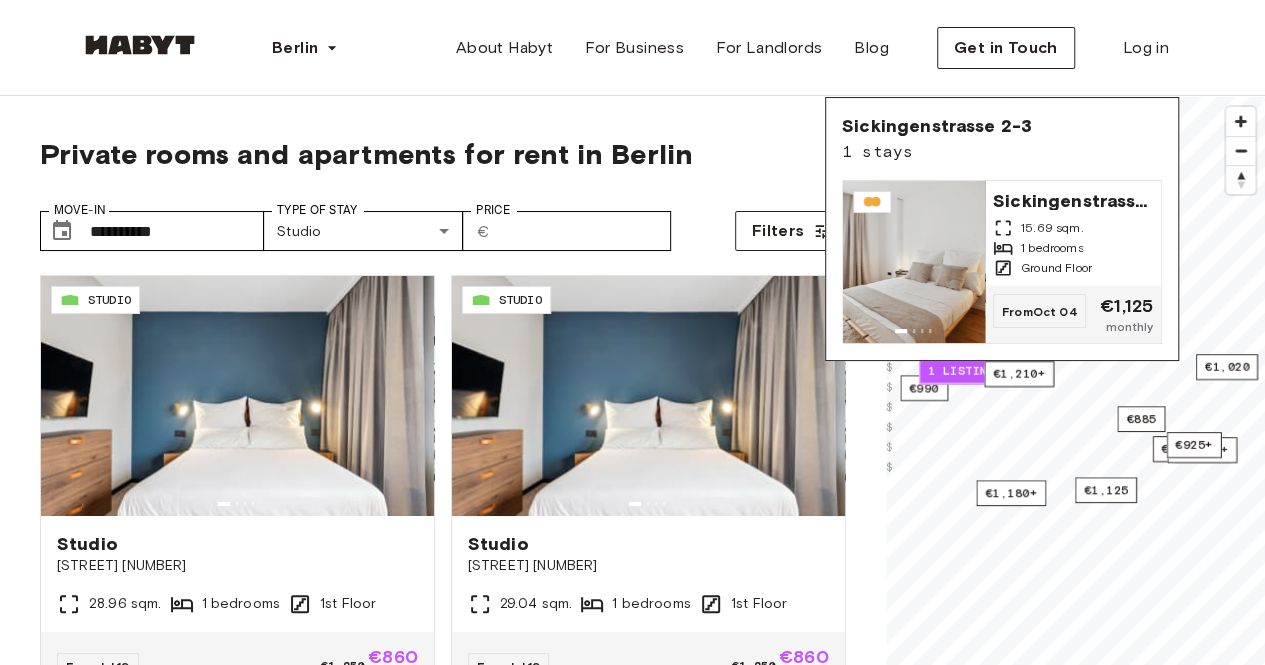 click on "Private rooms and apartments for rent in Berlin" at bounding box center (443, 154) 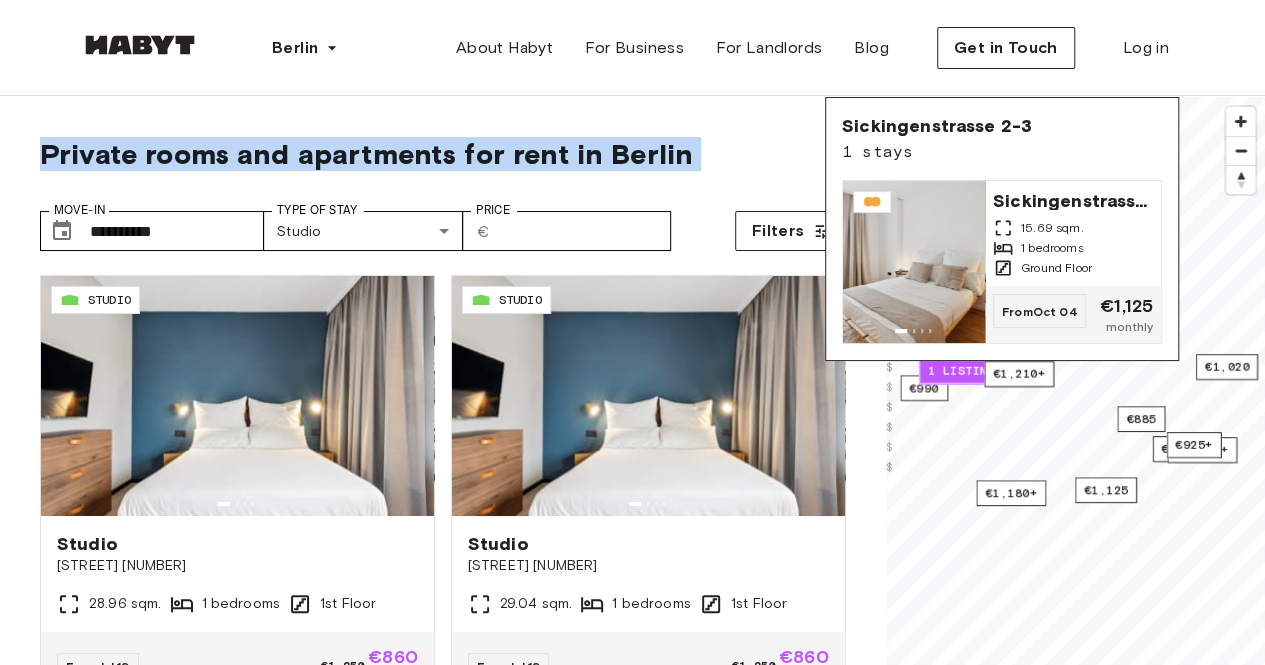 click on "Private rooms and apartments for rent in Berlin" at bounding box center [443, 154] 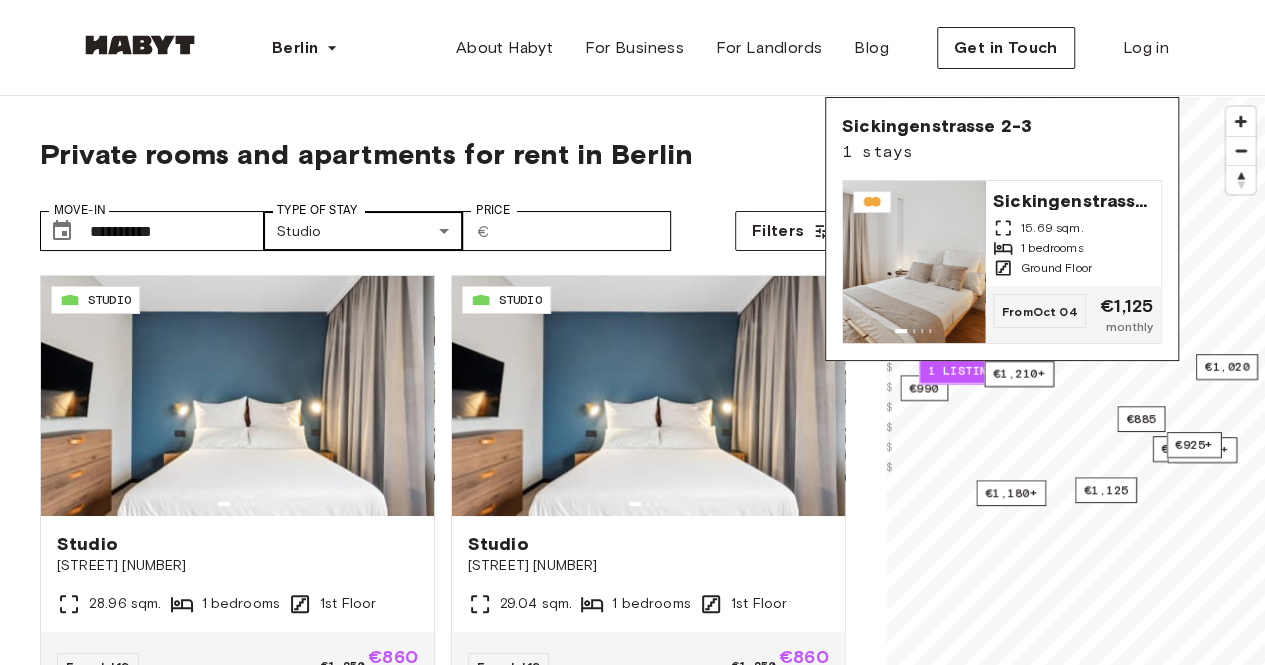 click on "**********" at bounding box center [632, 2447] 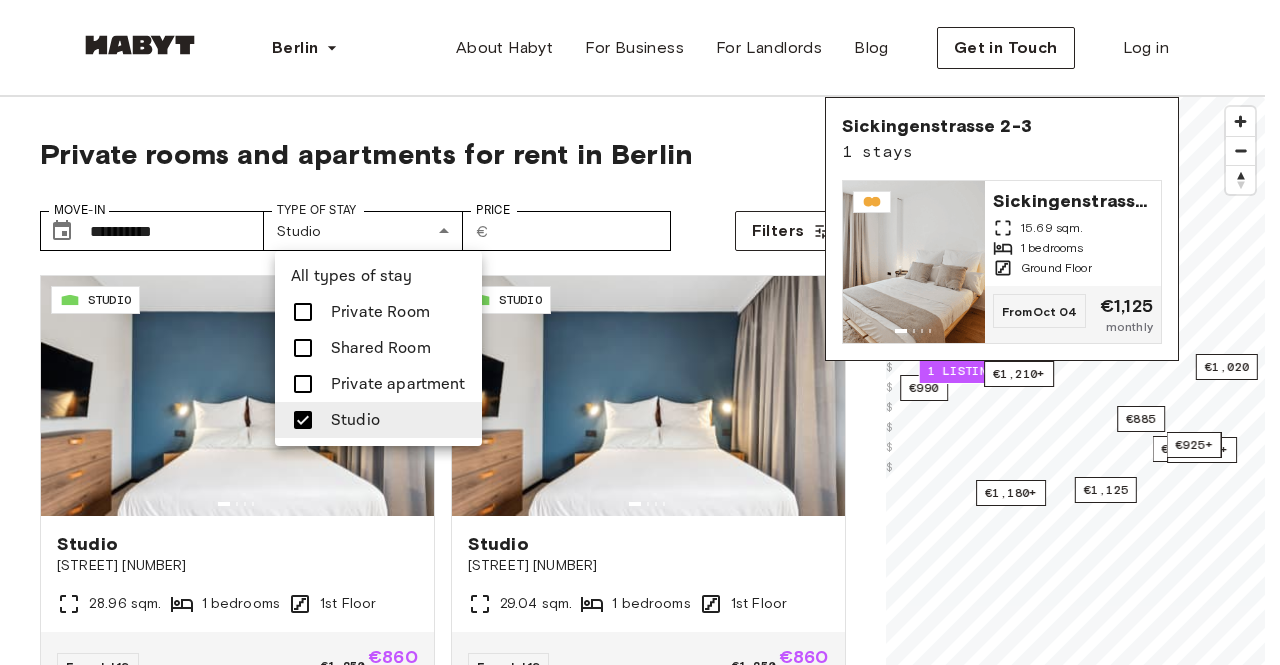click at bounding box center (303, 312) 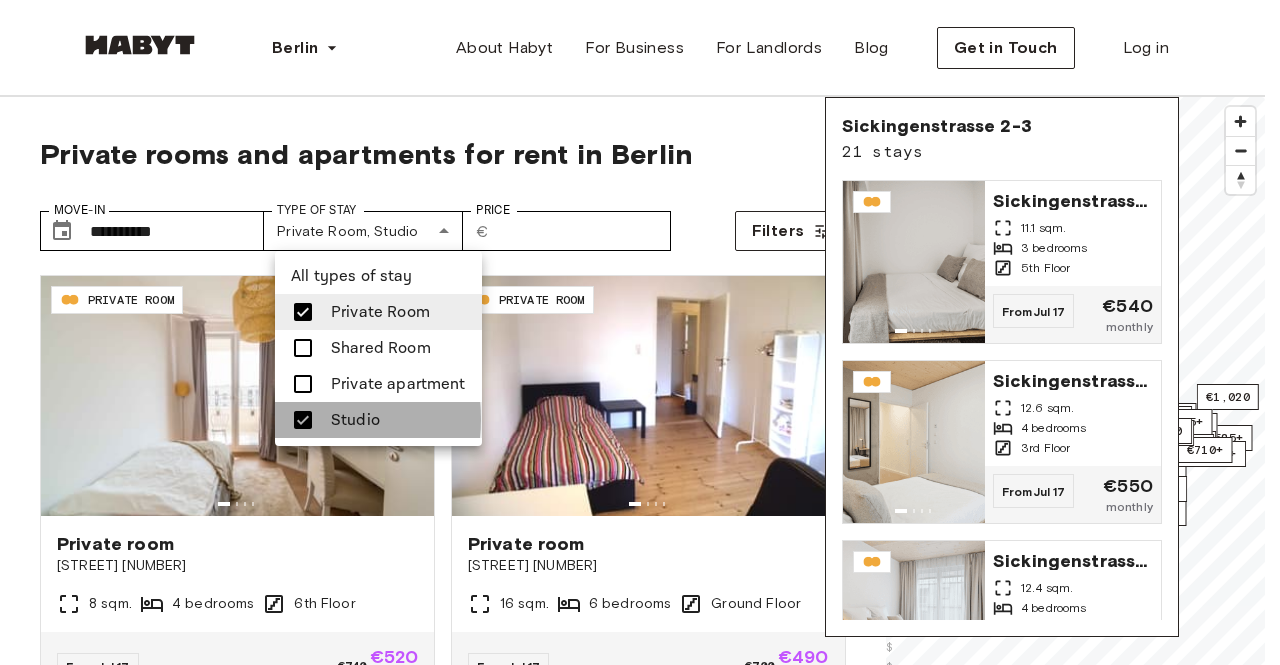 click at bounding box center (303, 420) 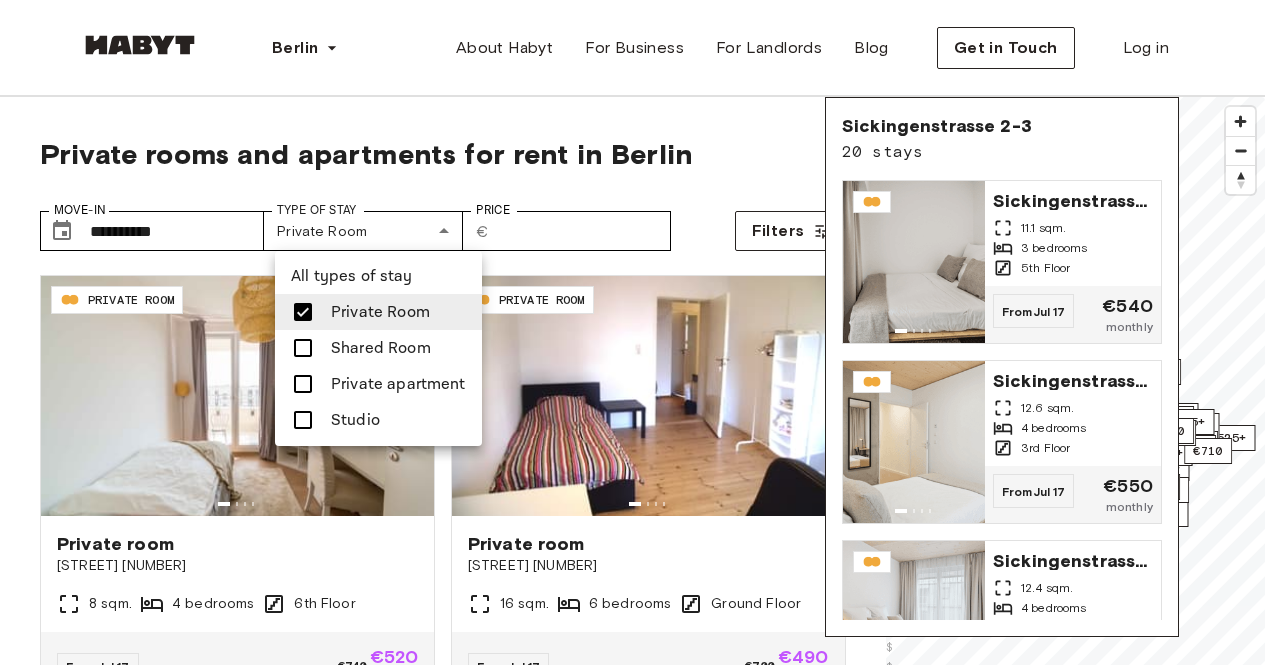 click at bounding box center (640, 332) 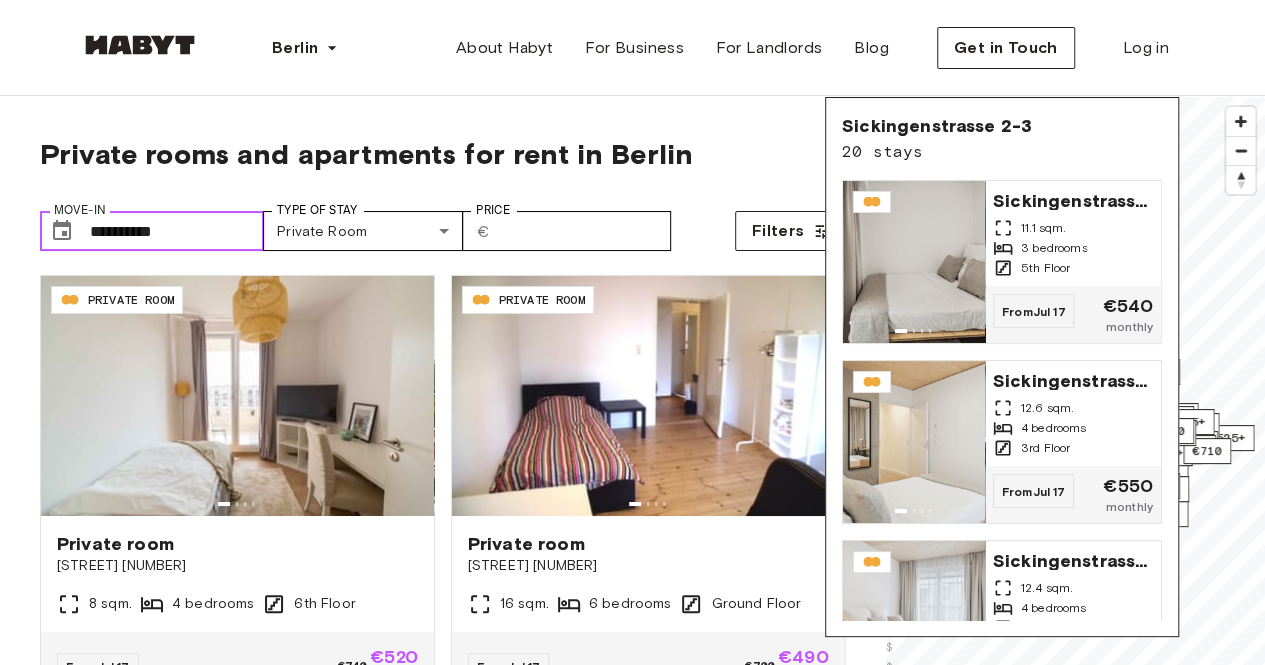 click on "**********" at bounding box center (177, 231) 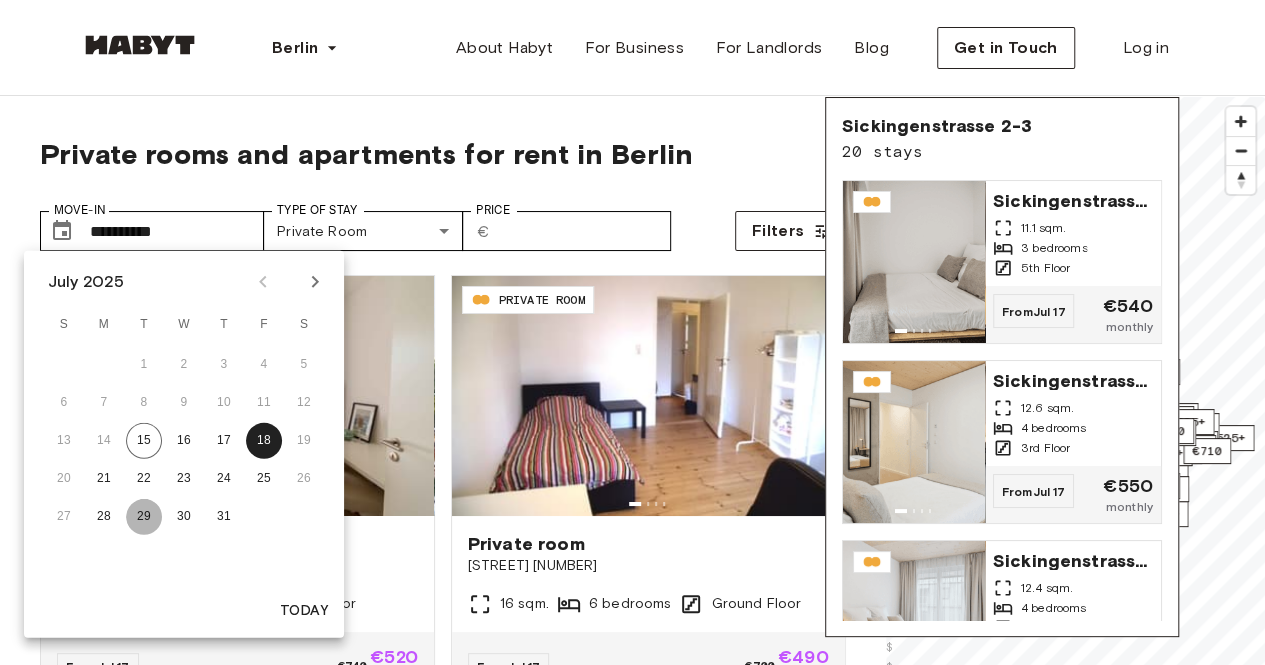 click on "29" at bounding box center [144, 517] 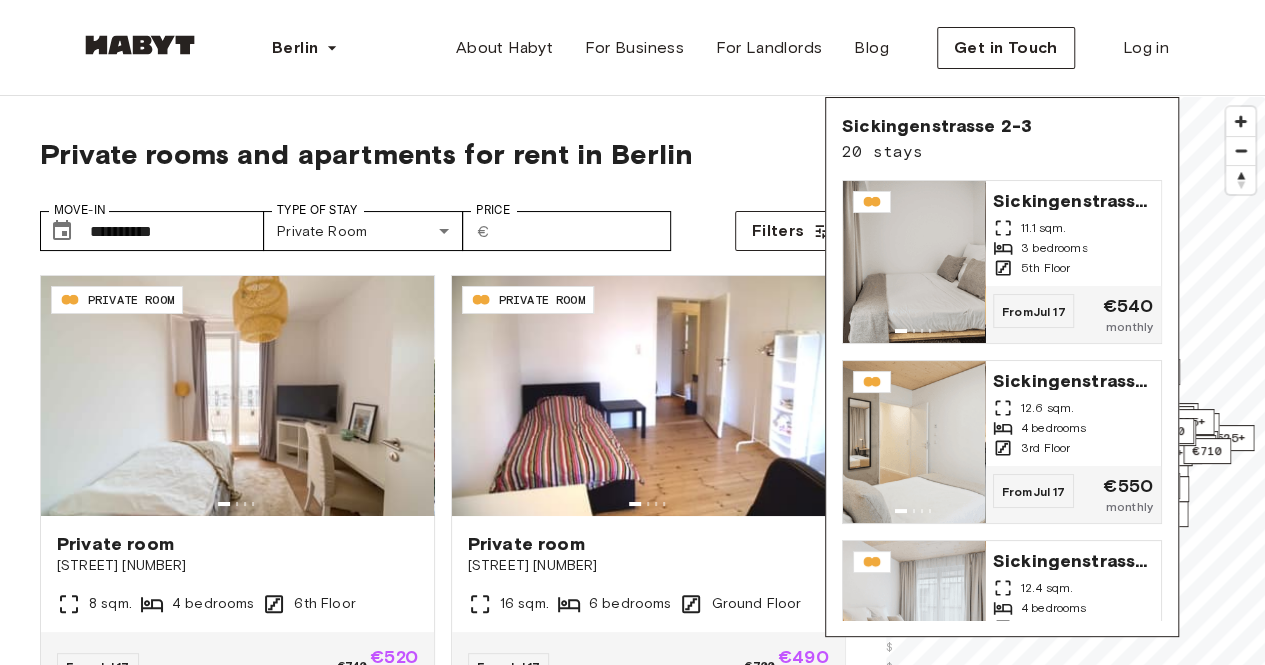 type on "**********" 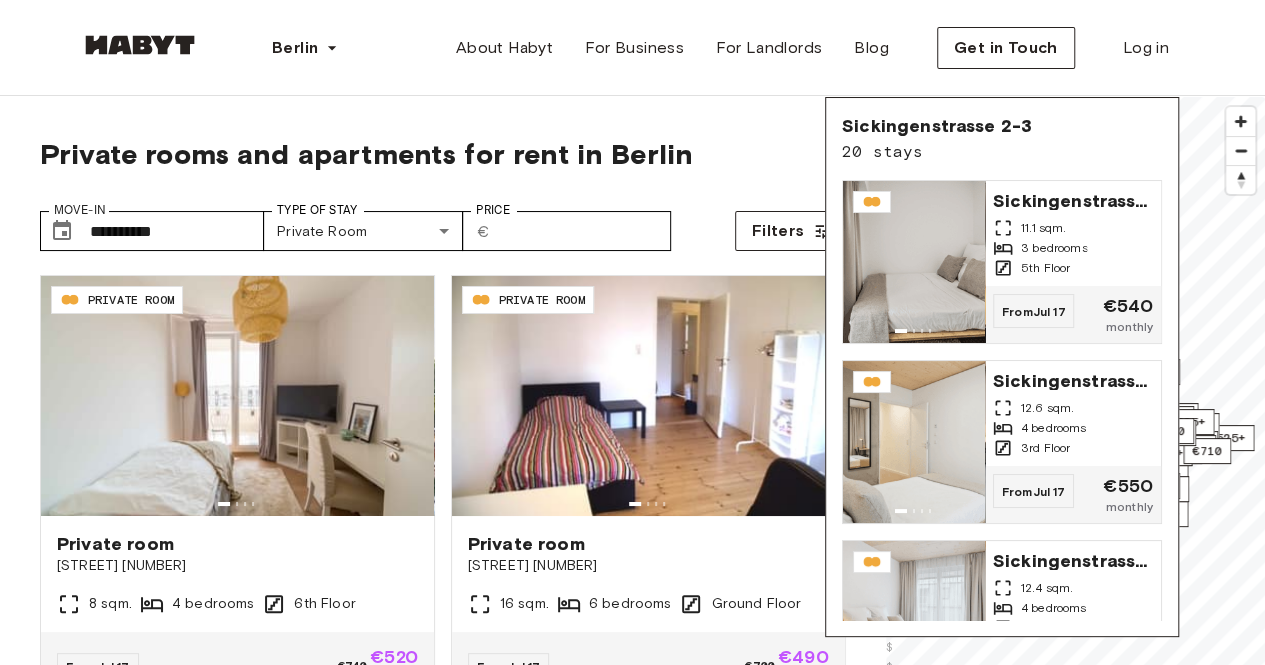 click on "**********" at bounding box center [443, 518] 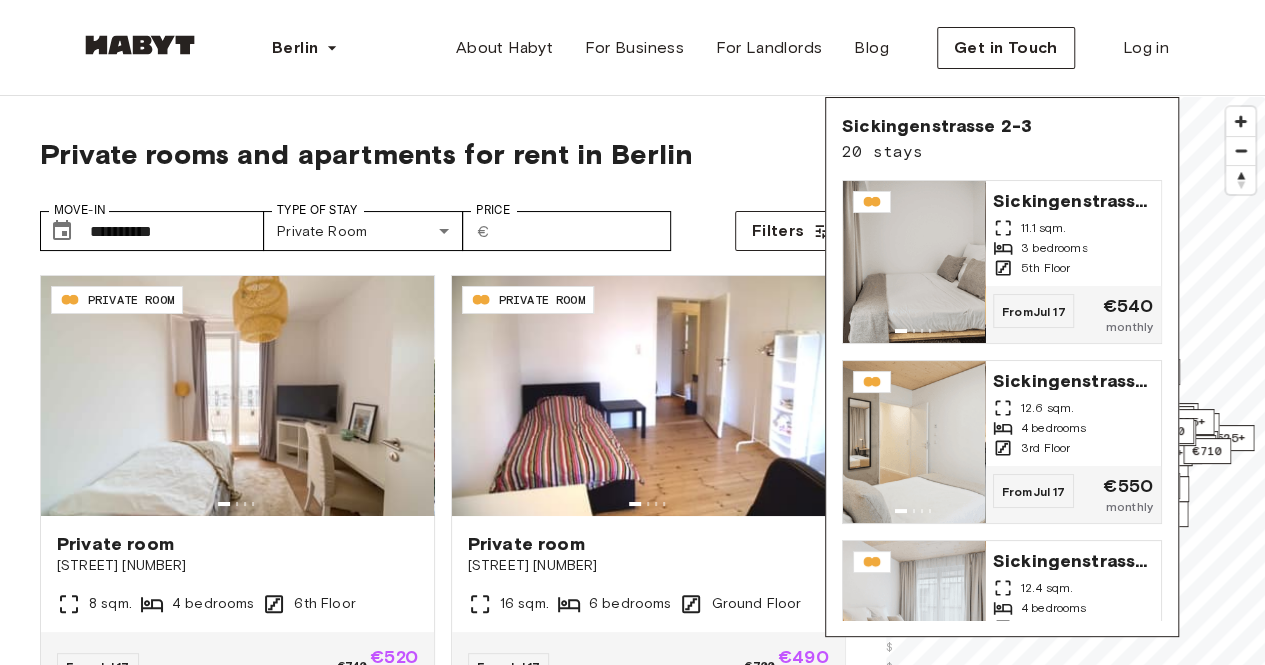 click on "Private rooms and apartments for rent in Berlin" at bounding box center [443, 154] 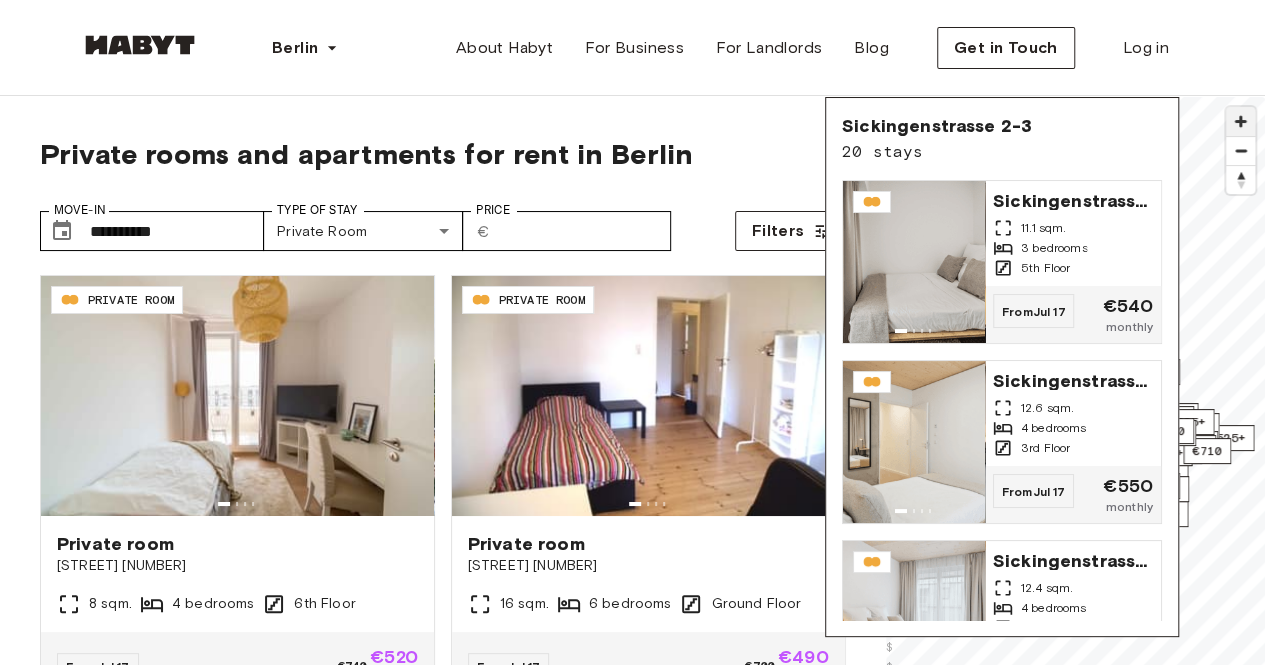 click at bounding box center [1240, 121] 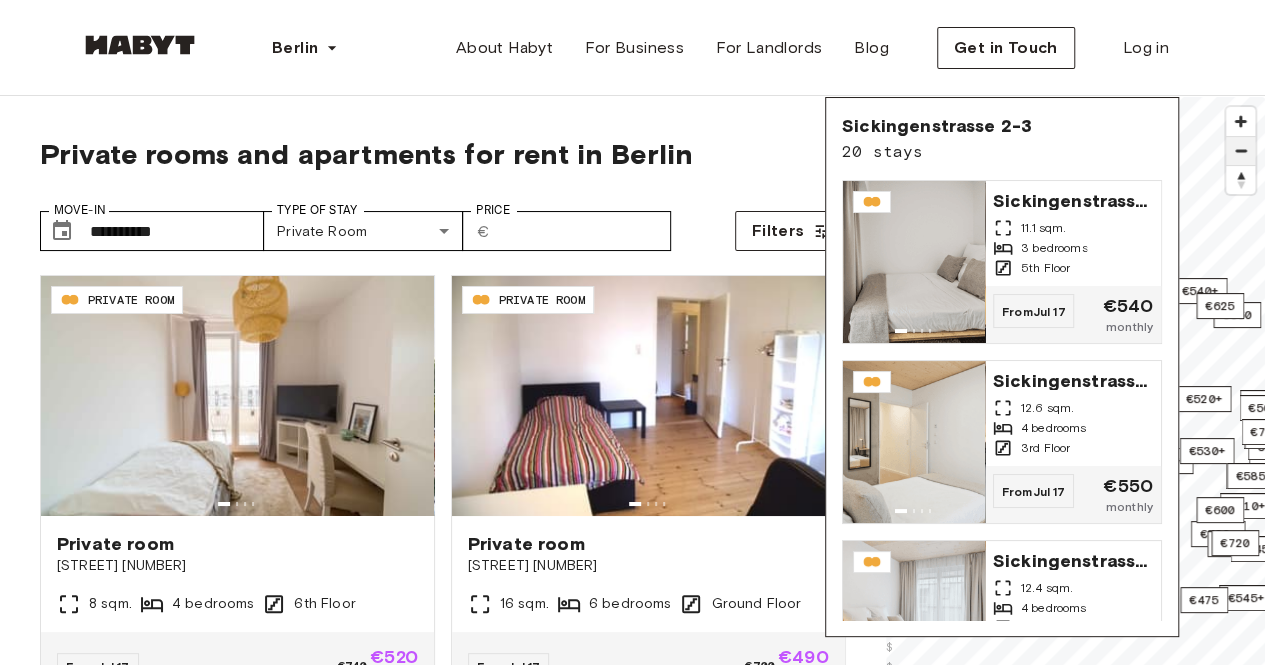 click at bounding box center (1240, 151) 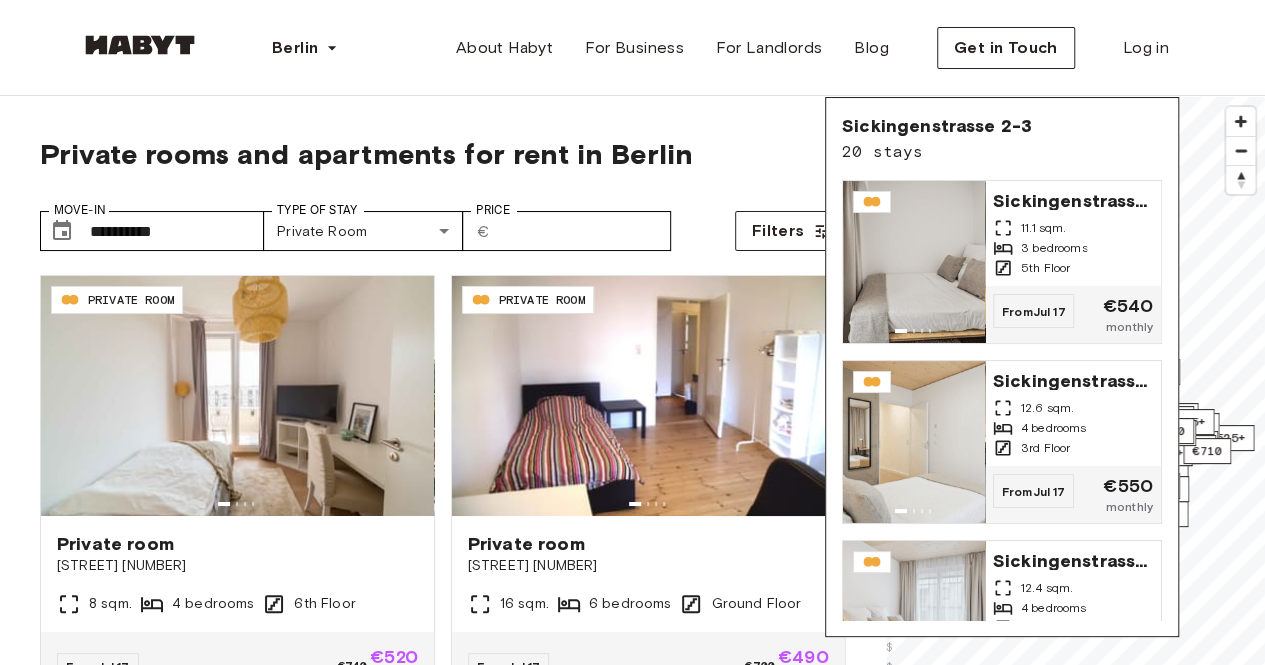 click on "**********" at bounding box center (443, 223) 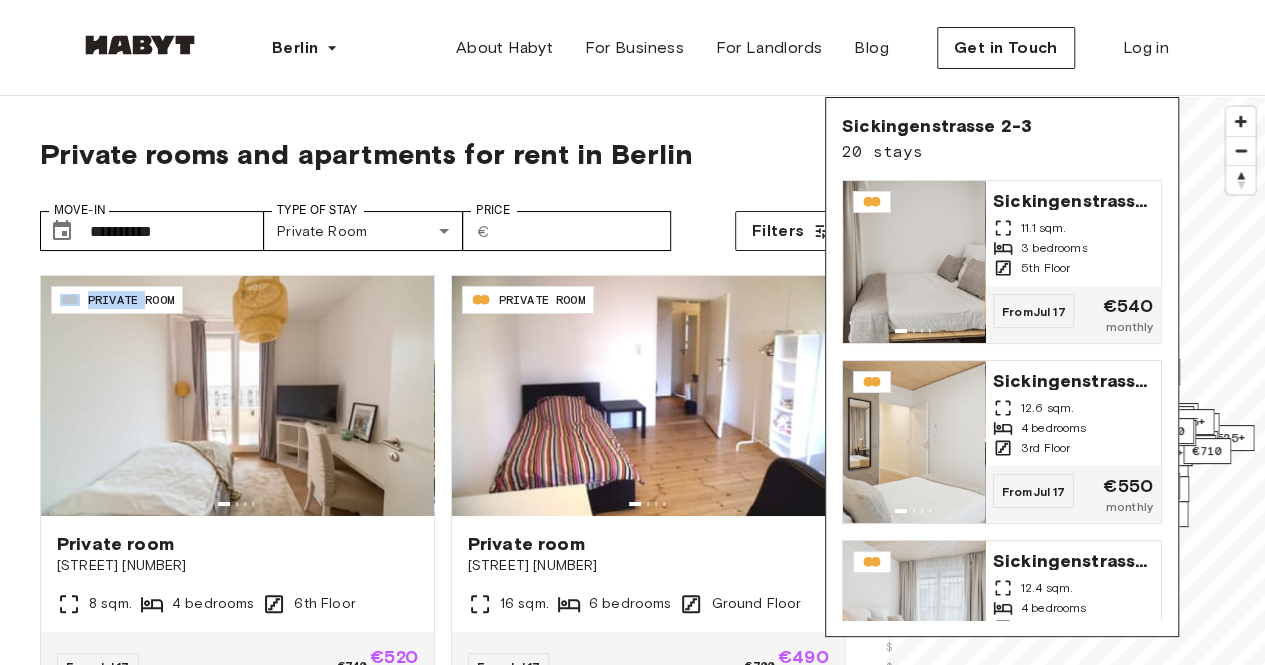 click on "**********" at bounding box center (443, 223) 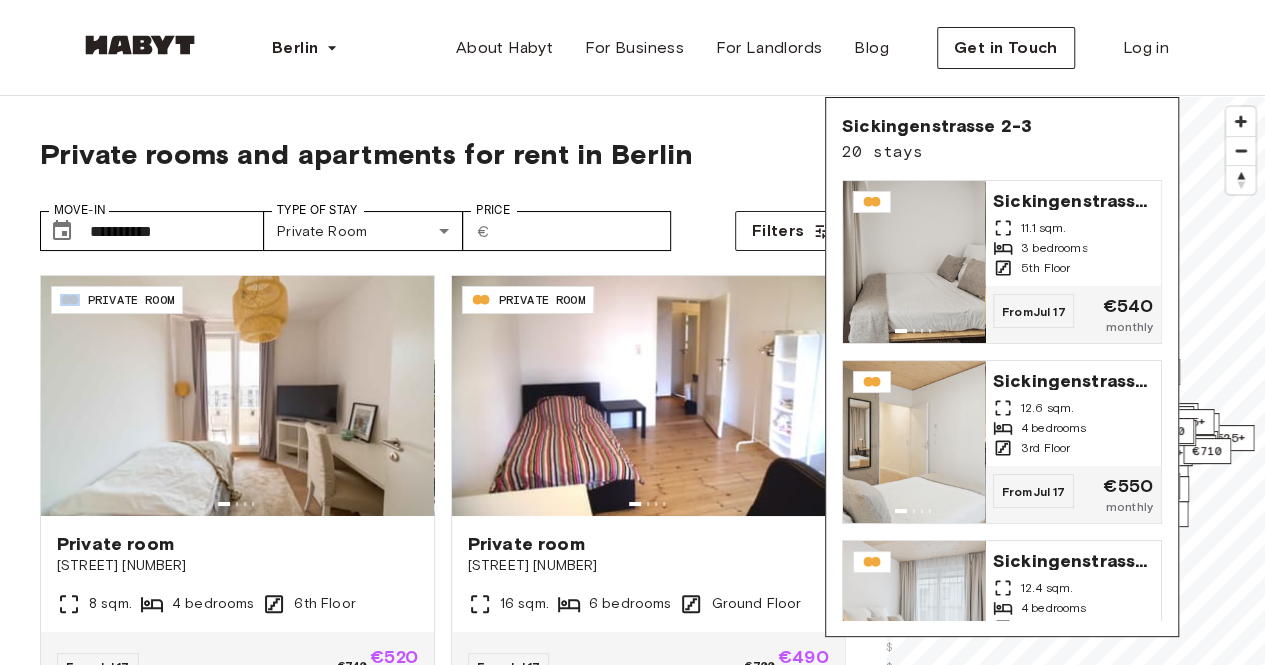 click on "**********" at bounding box center [443, 223] 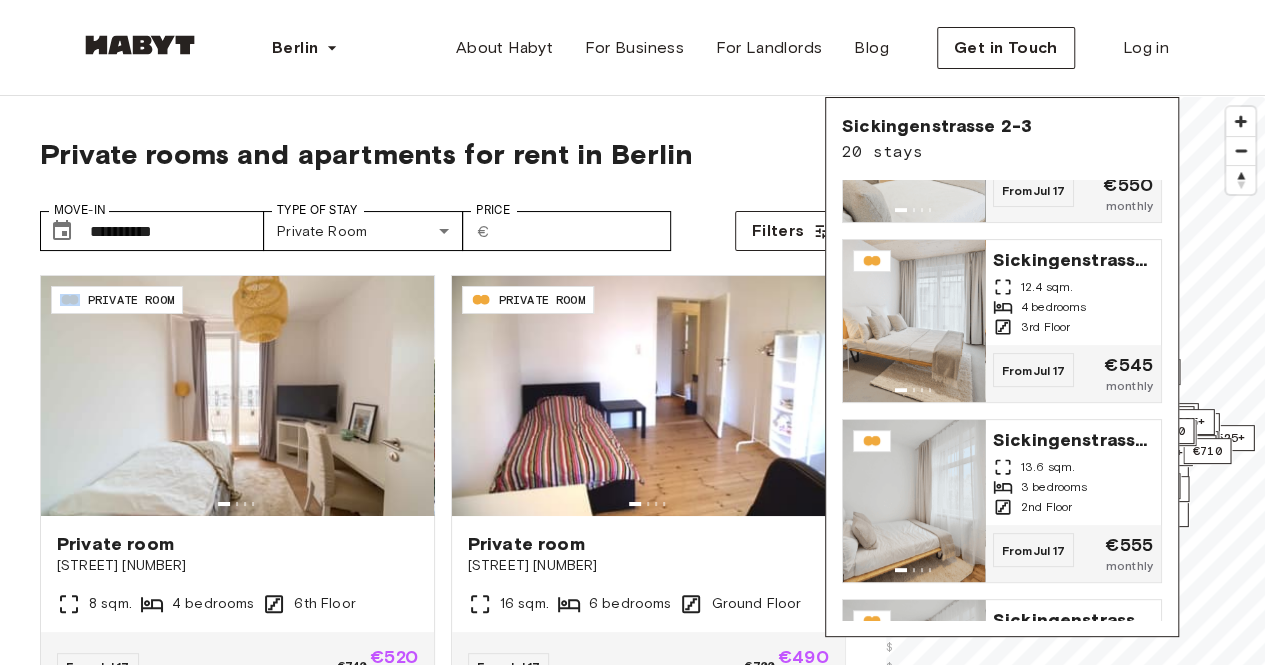 scroll, scrollTop: 0, scrollLeft: 0, axis: both 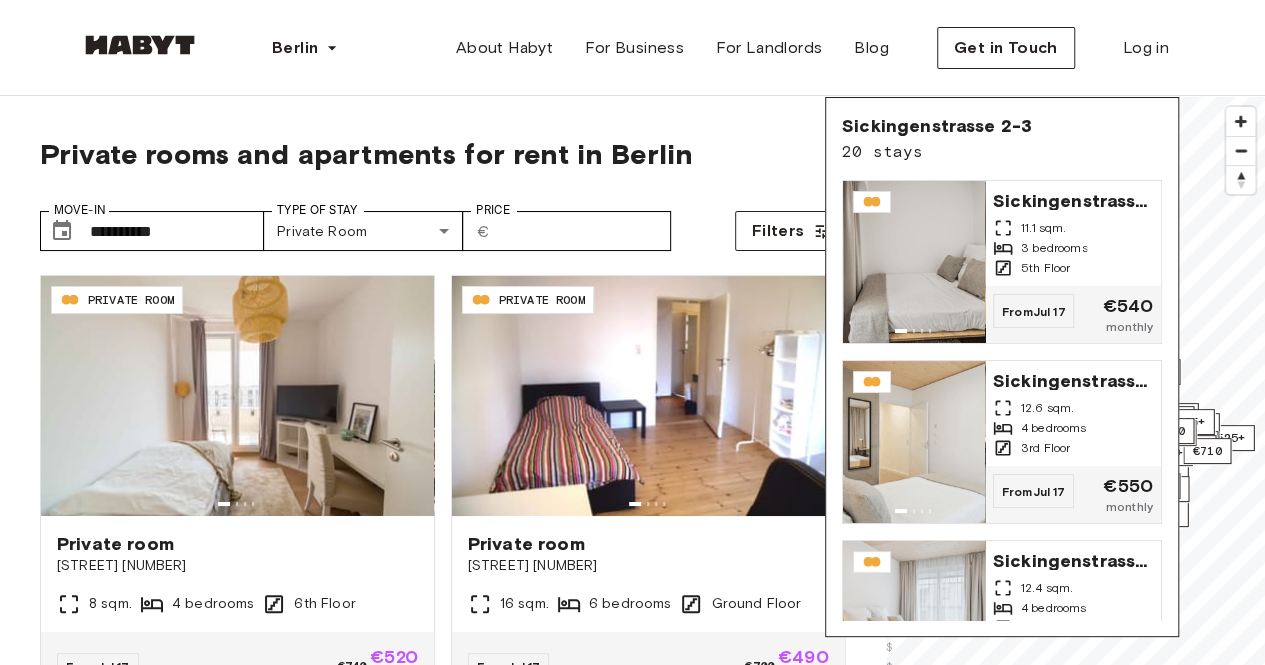 click on "Private rooms and apartments for rent in Berlin" at bounding box center (443, 154) 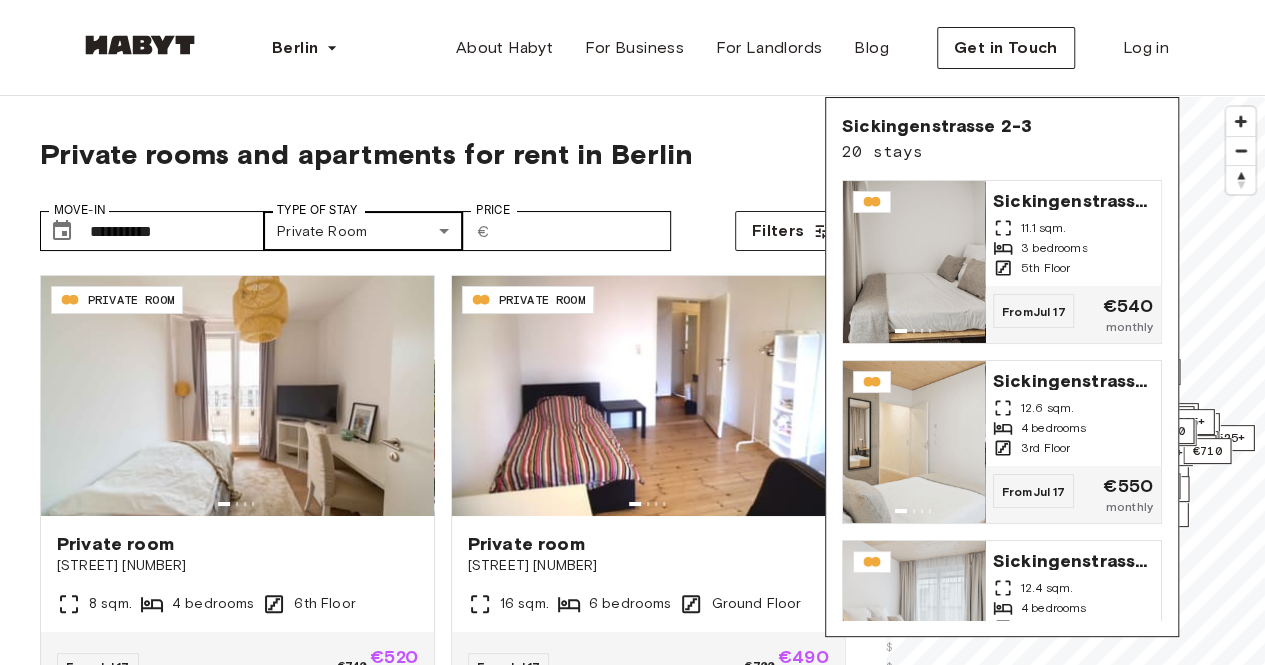 click on "**********" at bounding box center [632, 2447] 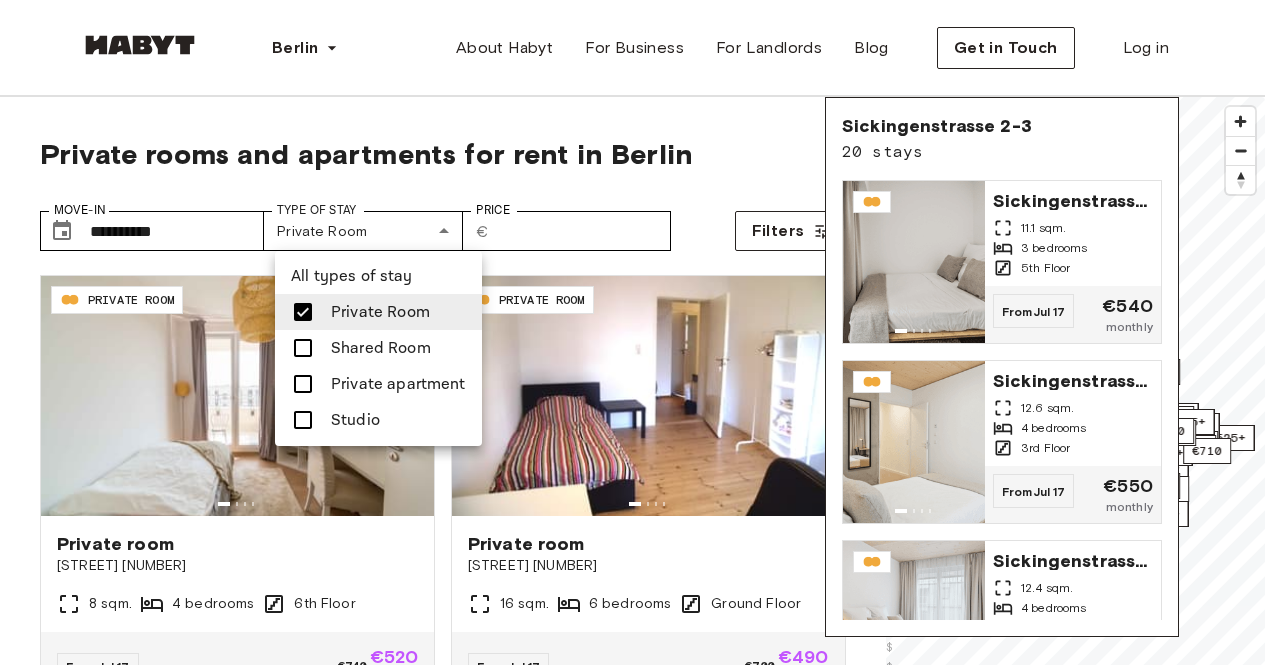 click at bounding box center [303, 312] 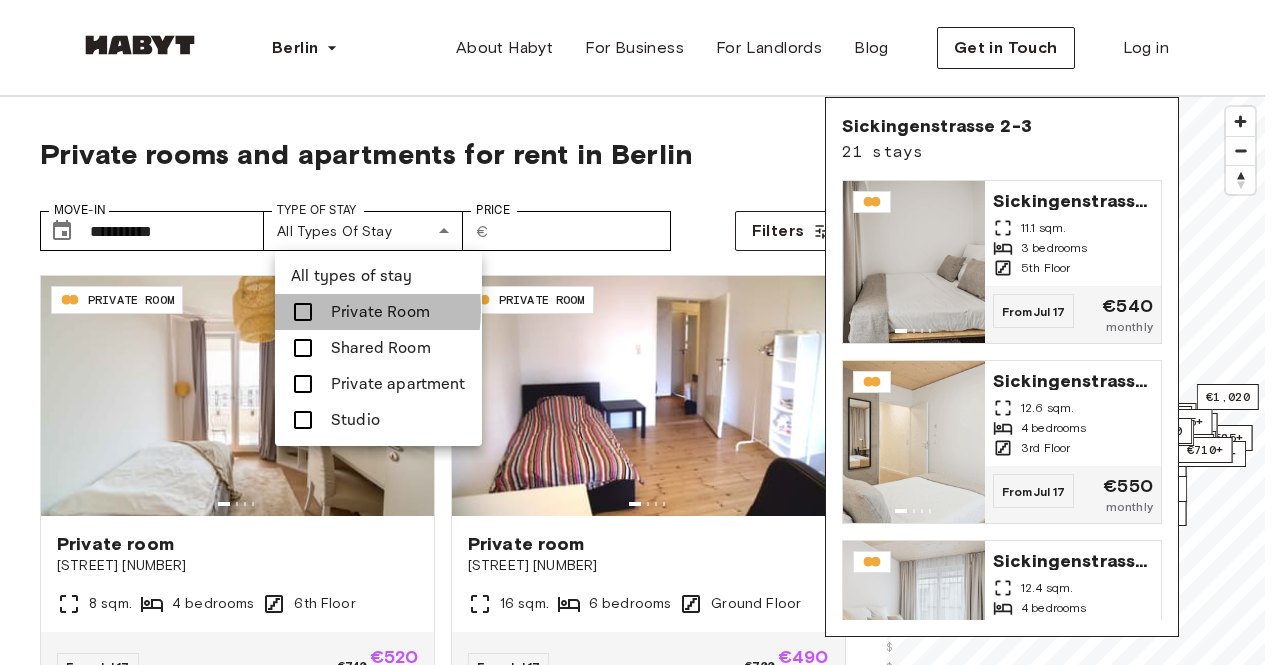 click at bounding box center [303, 312] 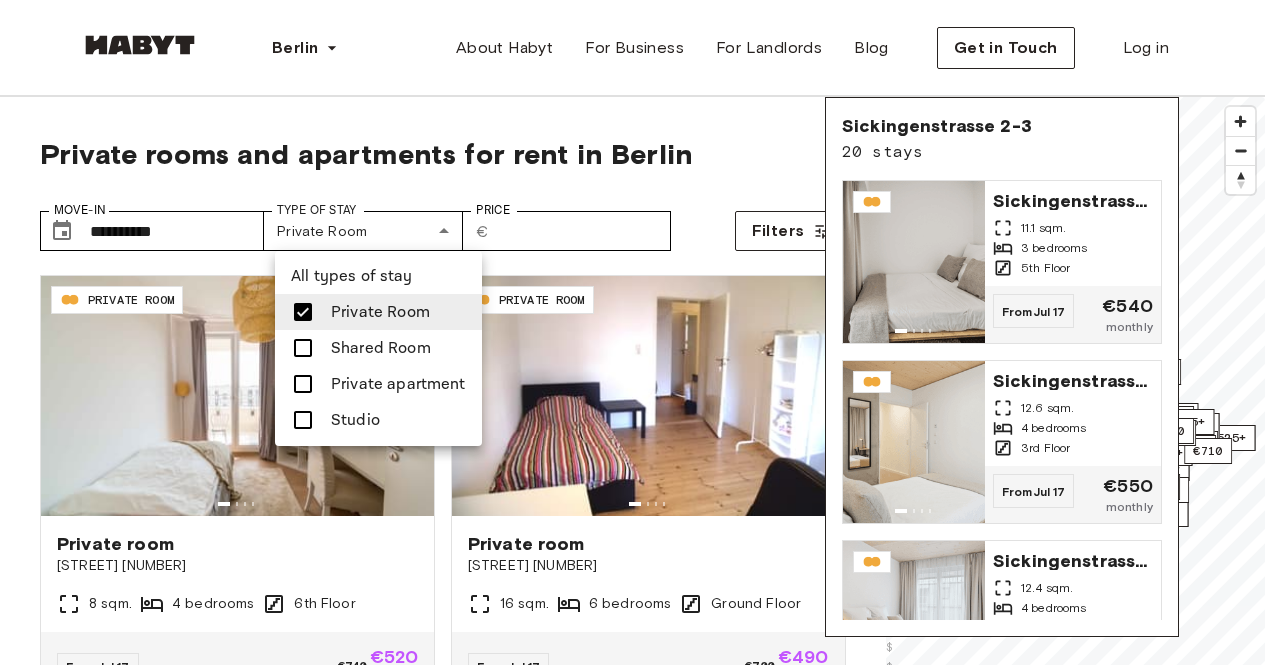 click at bounding box center [640, 332] 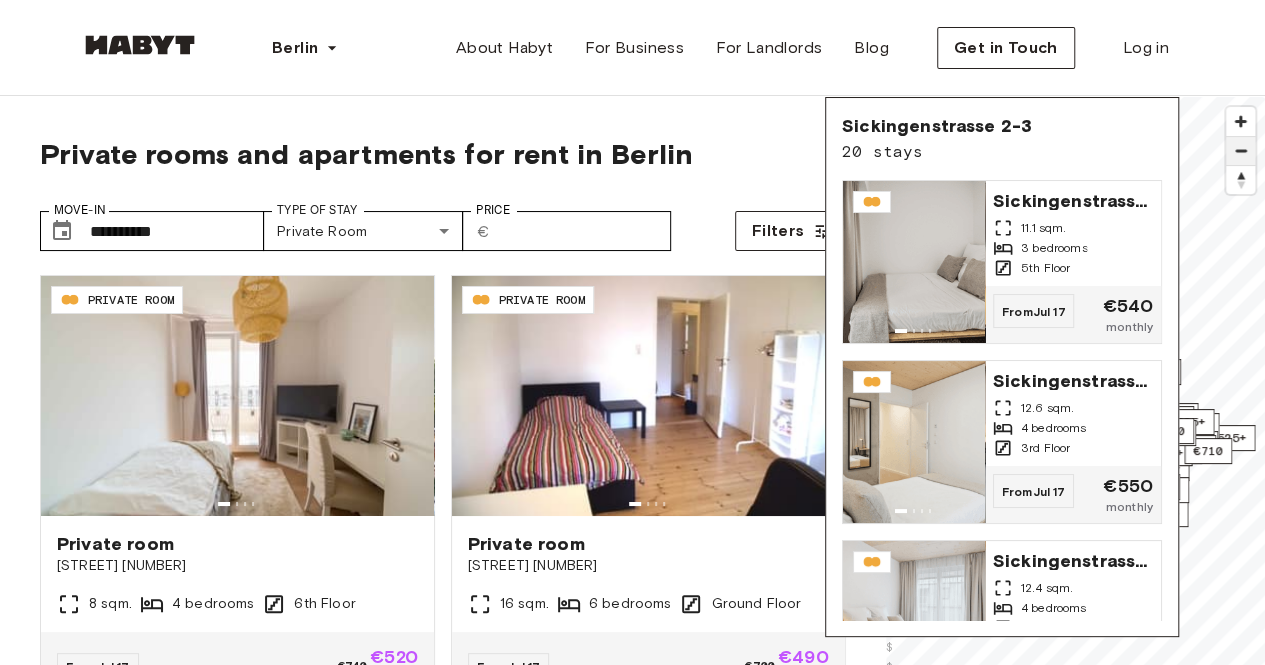 click at bounding box center (1240, 151) 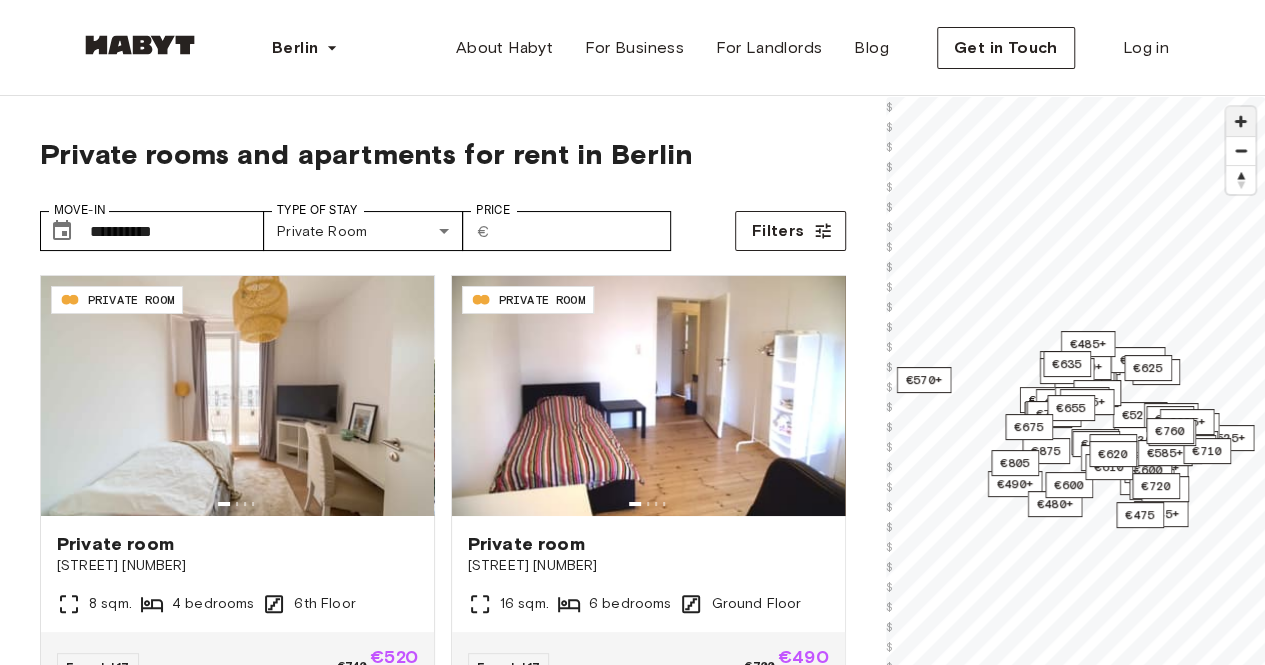 click at bounding box center [1240, 121] 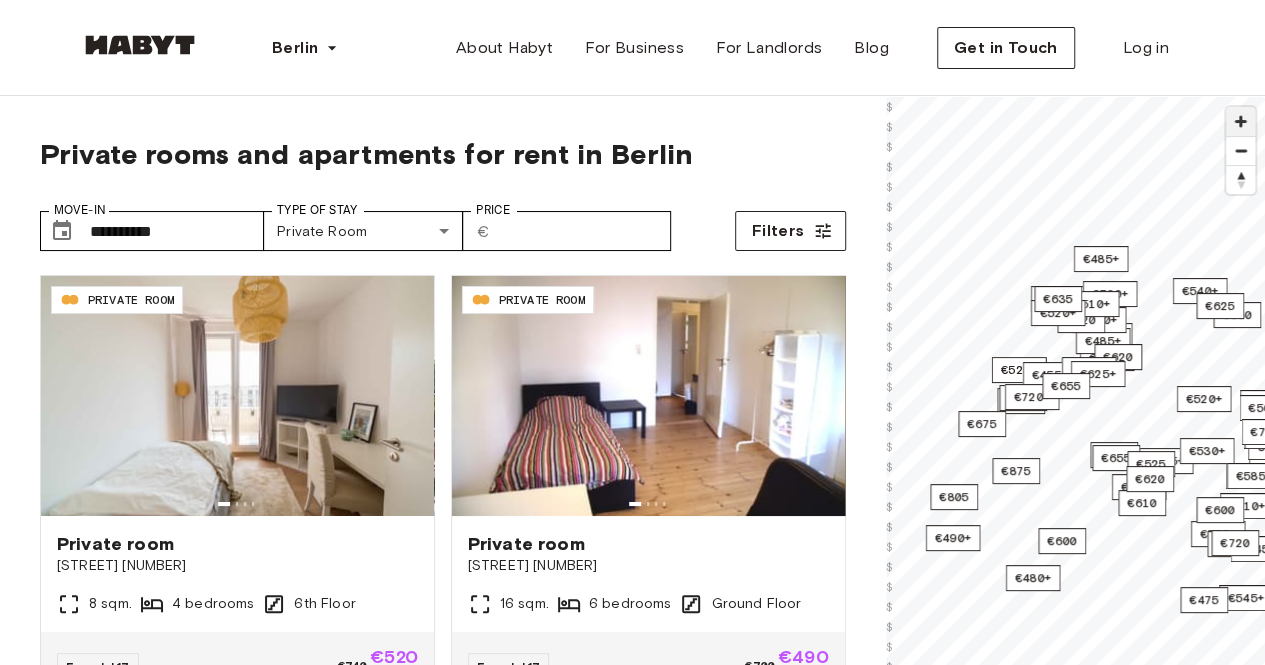click at bounding box center (1240, 121) 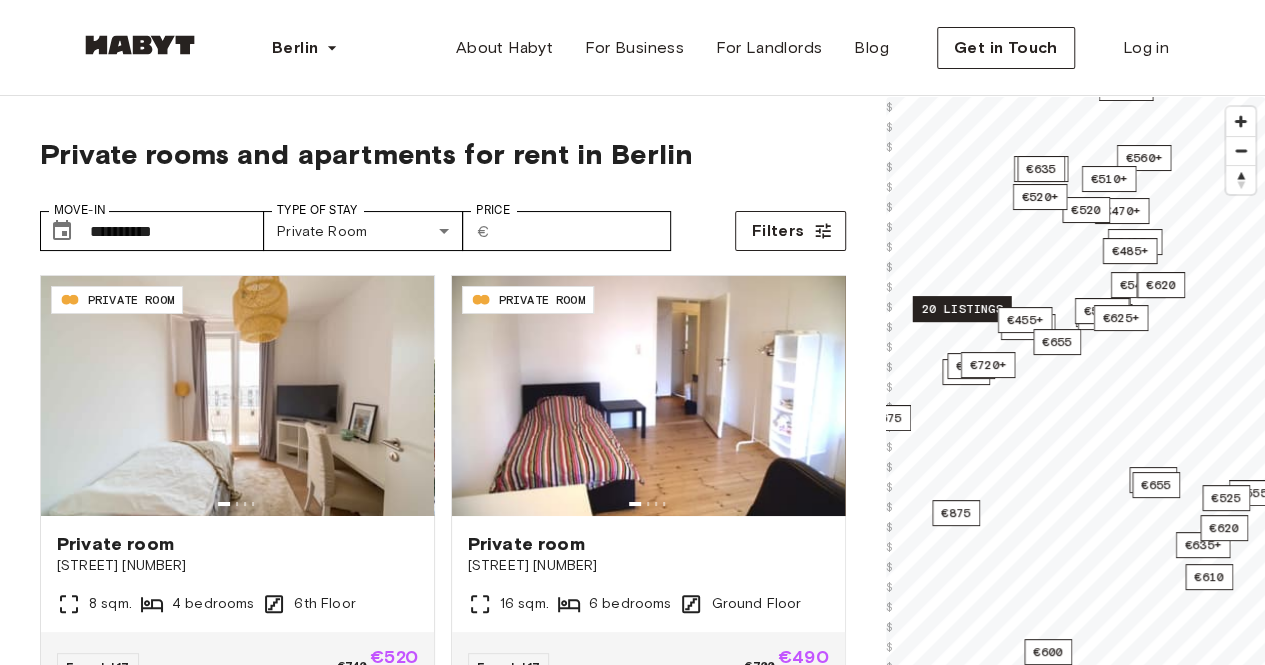 click on "20 listings" at bounding box center [961, 309] 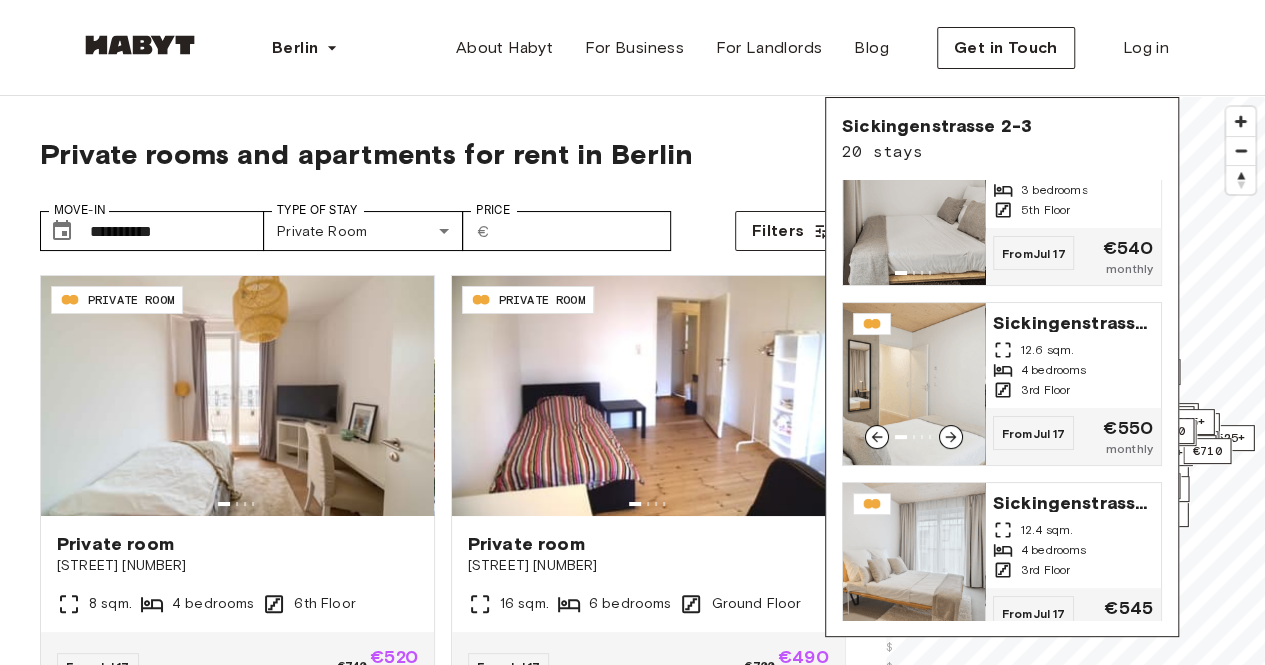scroll, scrollTop: 0, scrollLeft: 0, axis: both 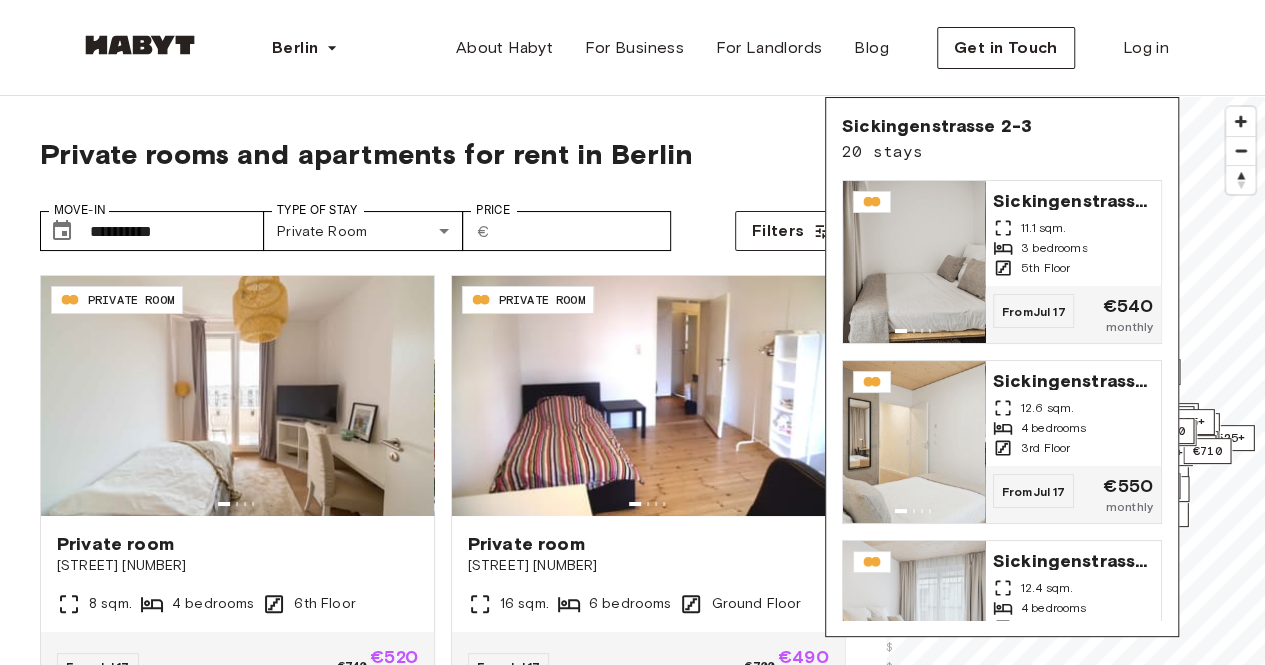 click on "**********" at bounding box center (443, 518) 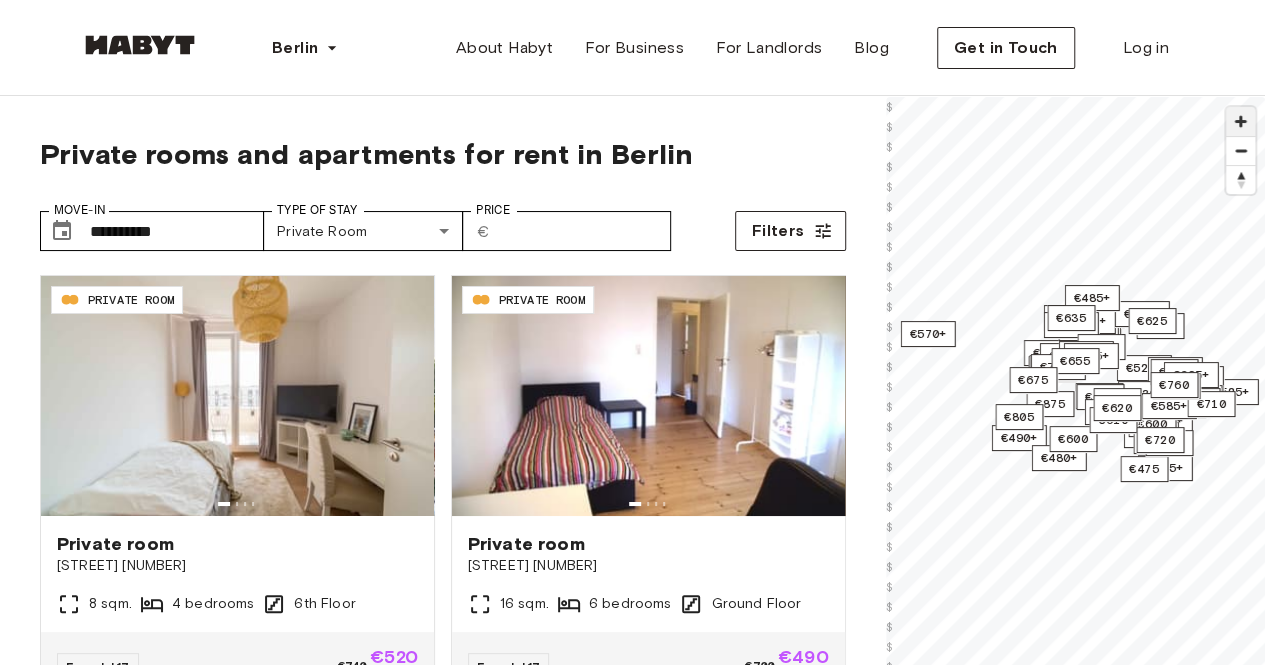 click at bounding box center (1240, 121) 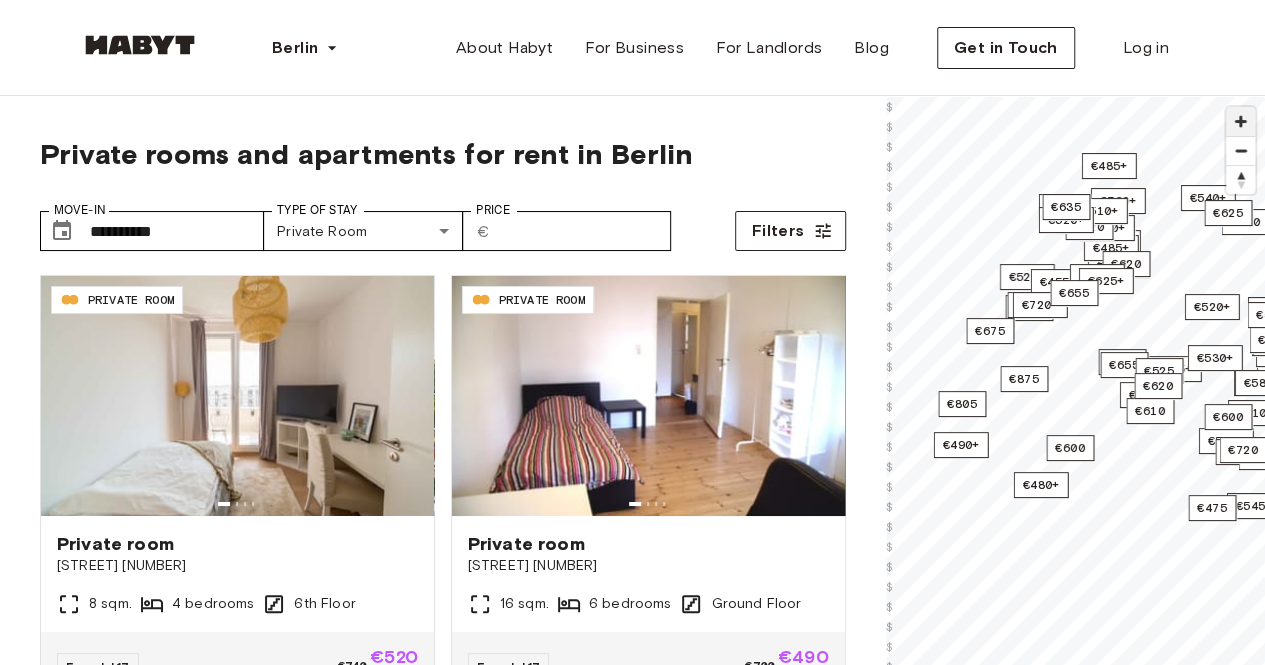 click at bounding box center (1240, 121) 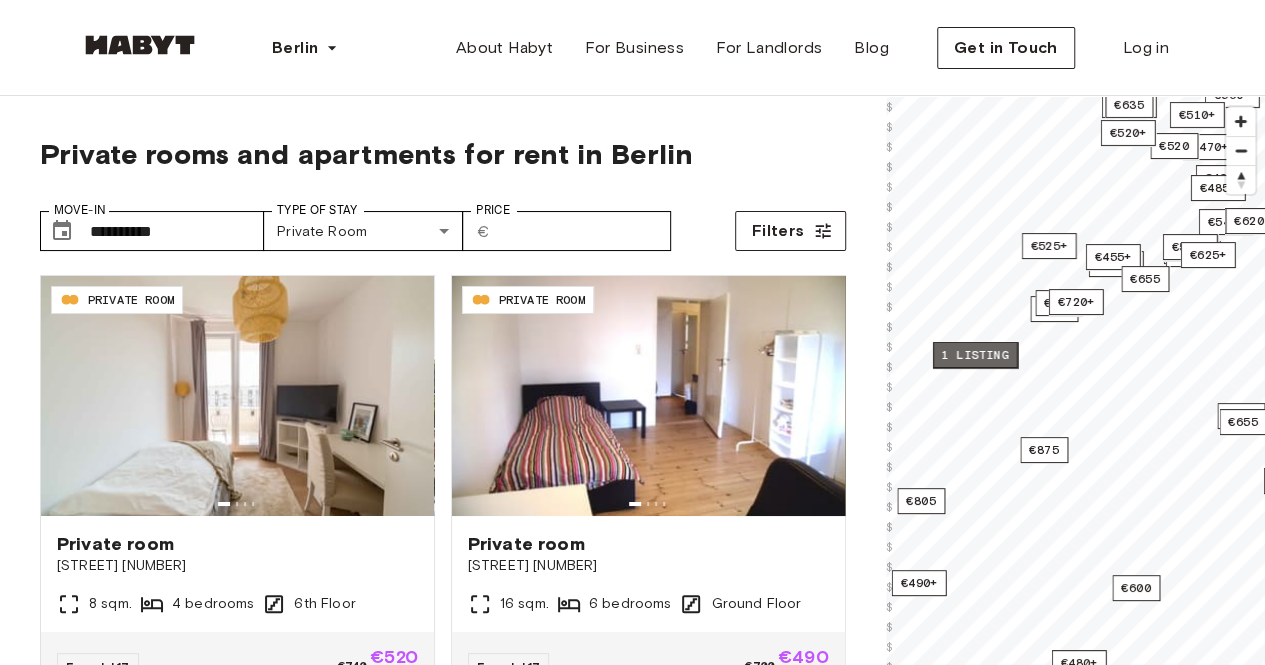 click on "1 listing" at bounding box center (974, 355) 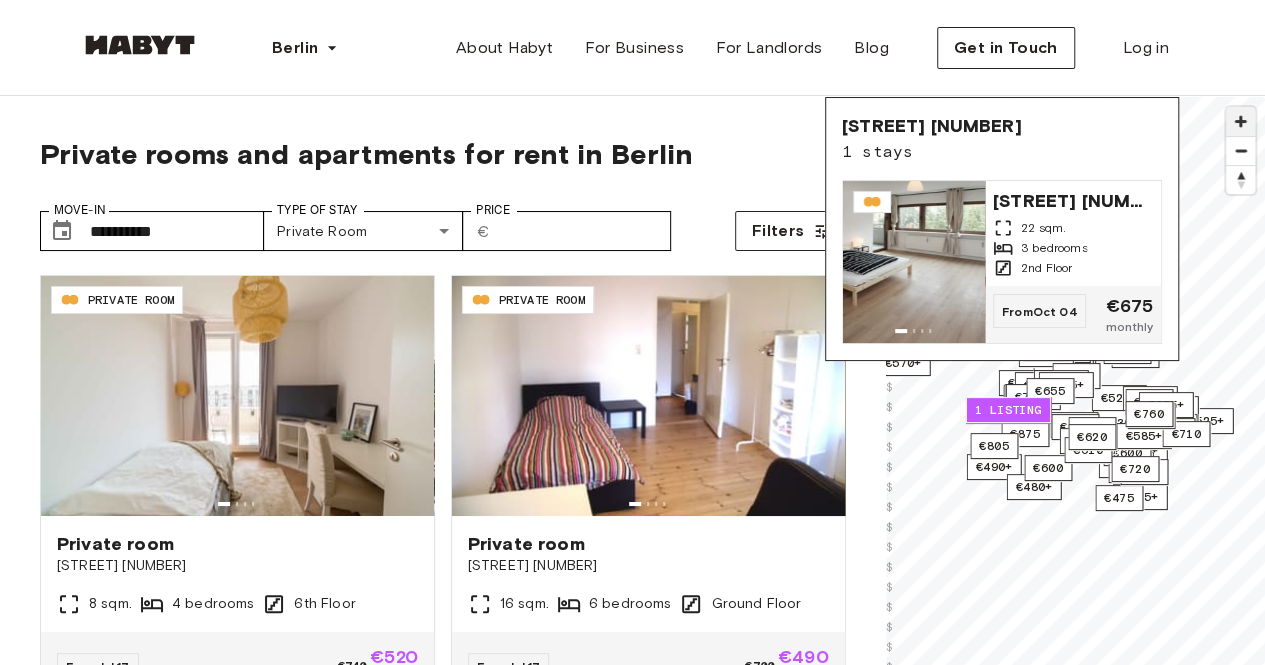 click at bounding box center [1240, 121] 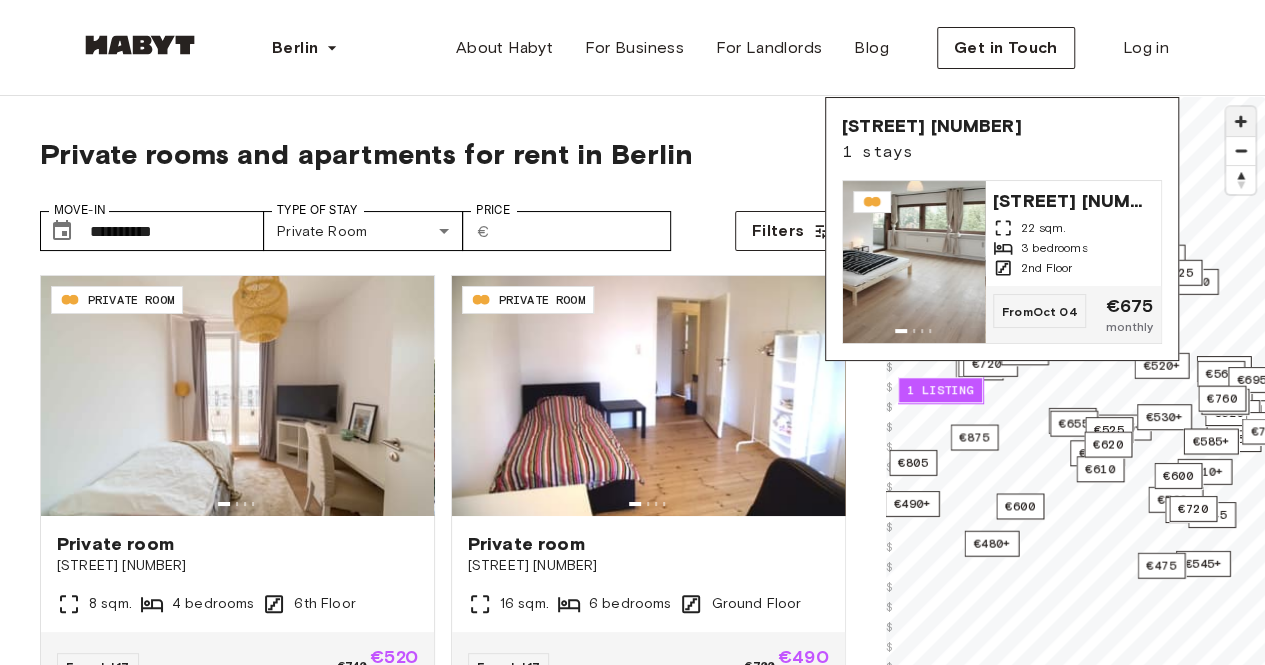 click at bounding box center (1240, 121) 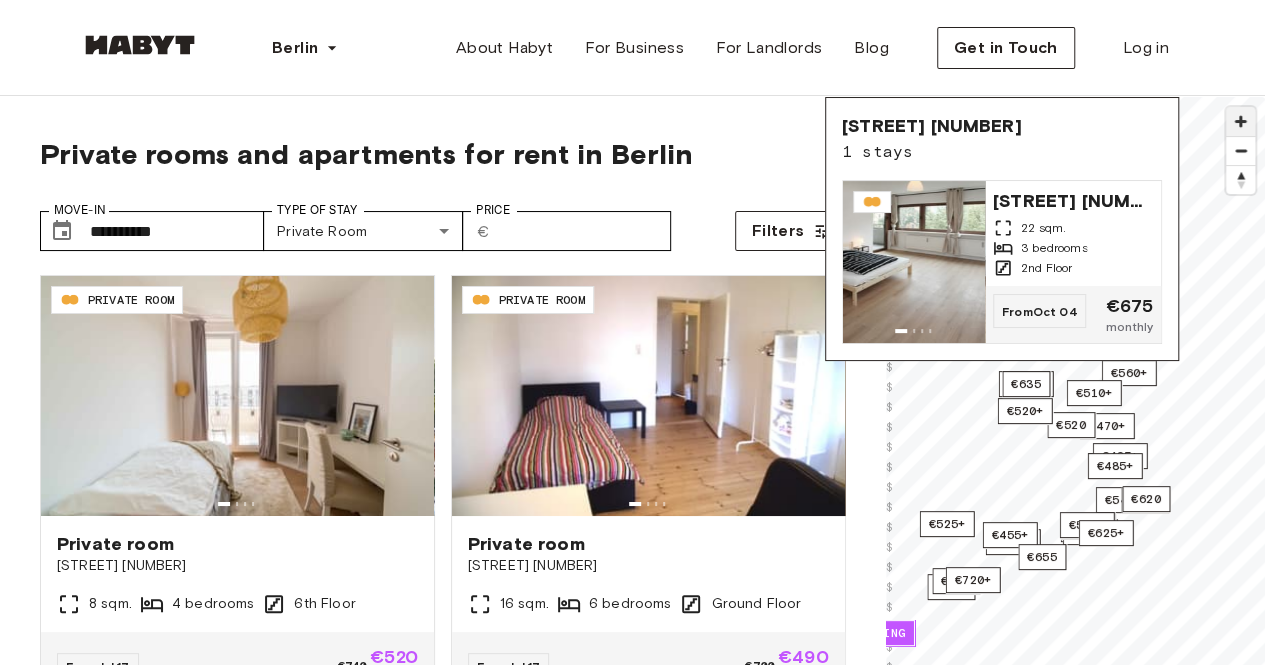 click at bounding box center [1240, 121] 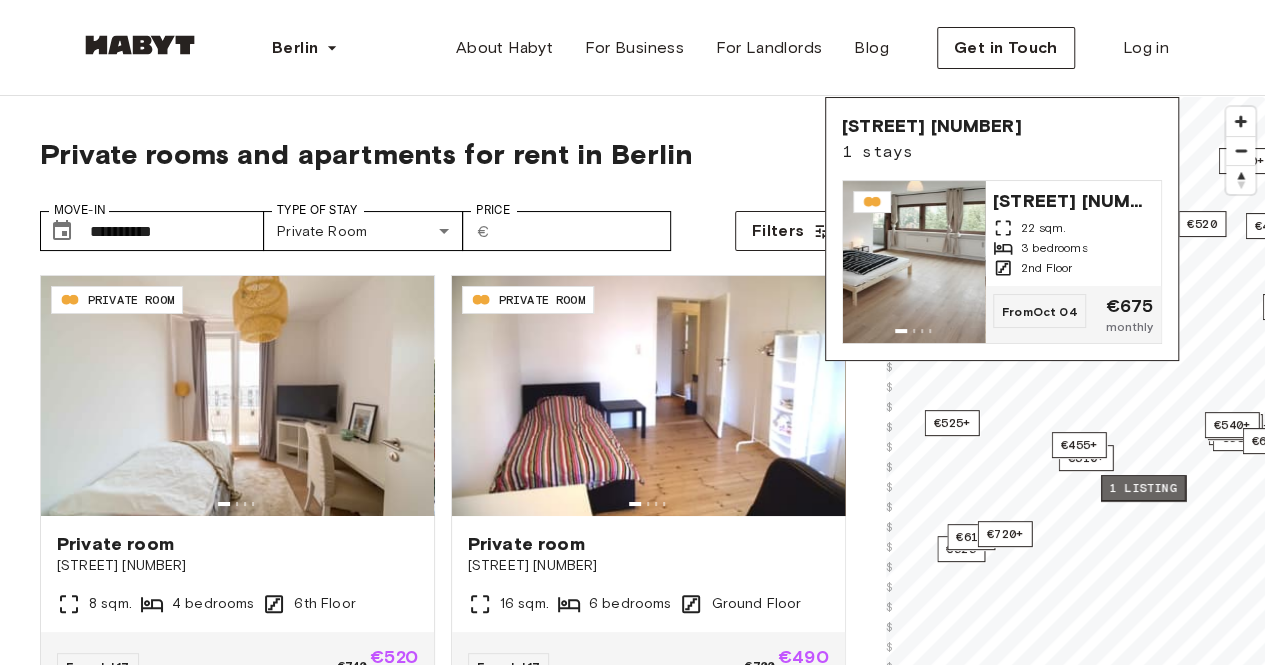 click on "1 listing" at bounding box center (1142, 488) 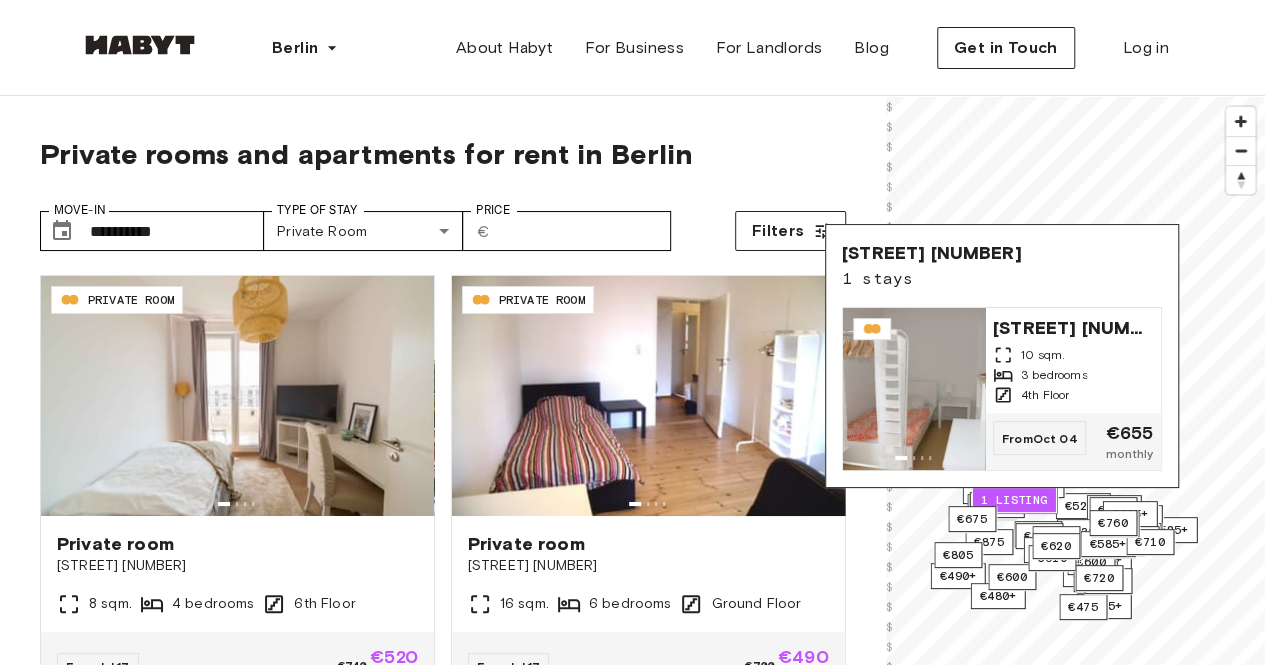 click on "**********" at bounding box center [632, 2447] 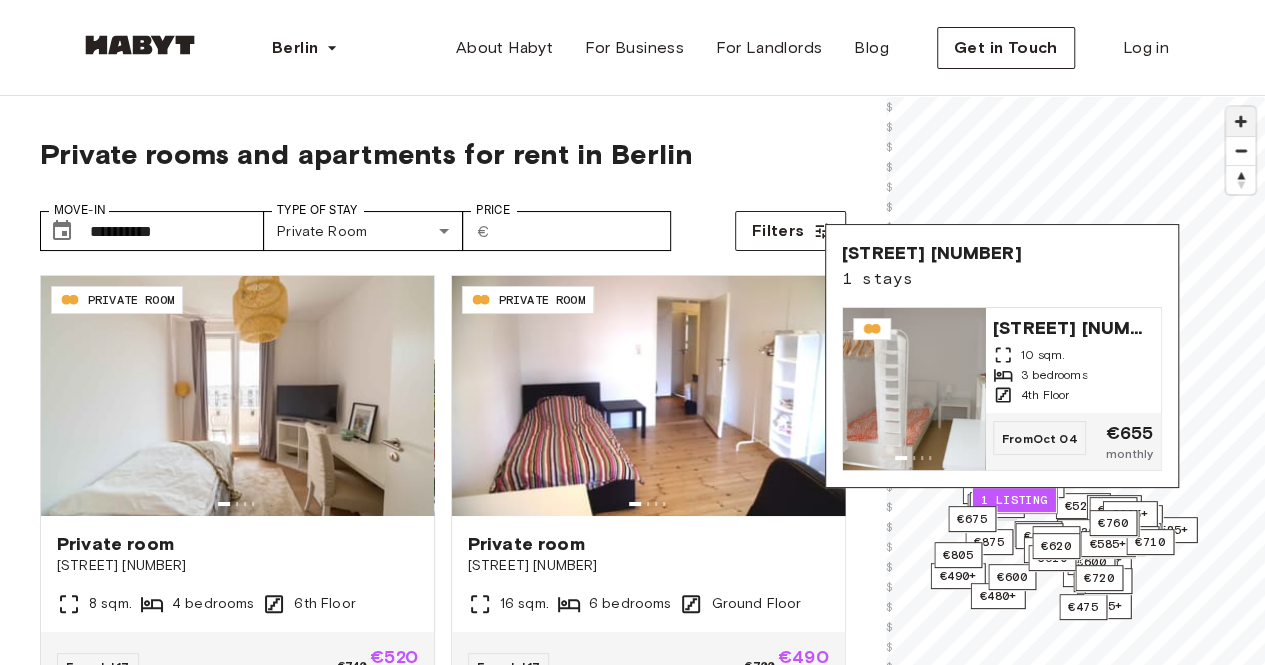 click at bounding box center (1240, 121) 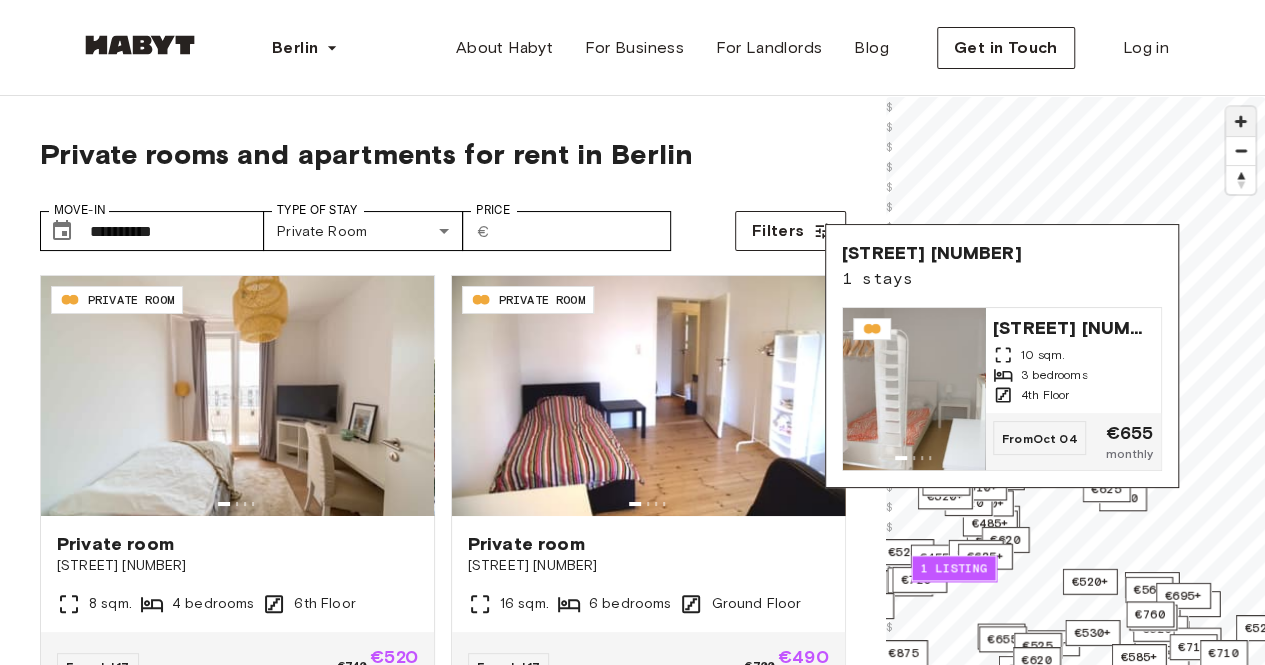 click at bounding box center (1240, 121) 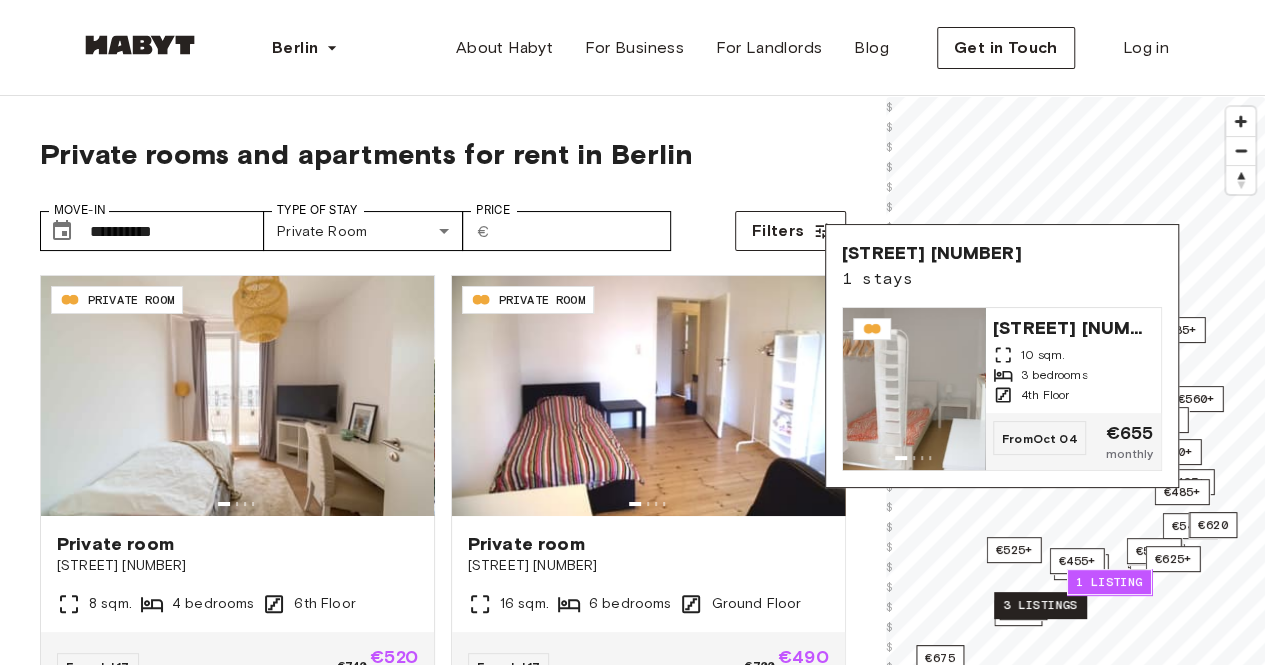 click on "3 listings" at bounding box center (1040, 605) 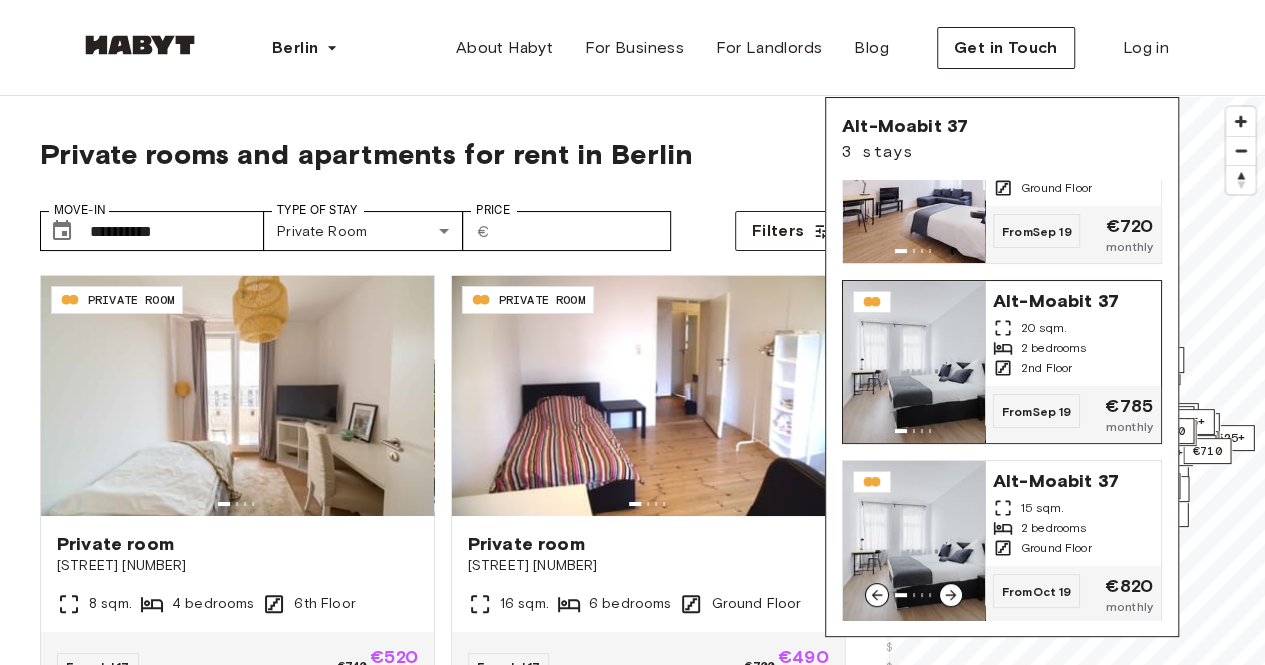 scroll, scrollTop: 0, scrollLeft: 0, axis: both 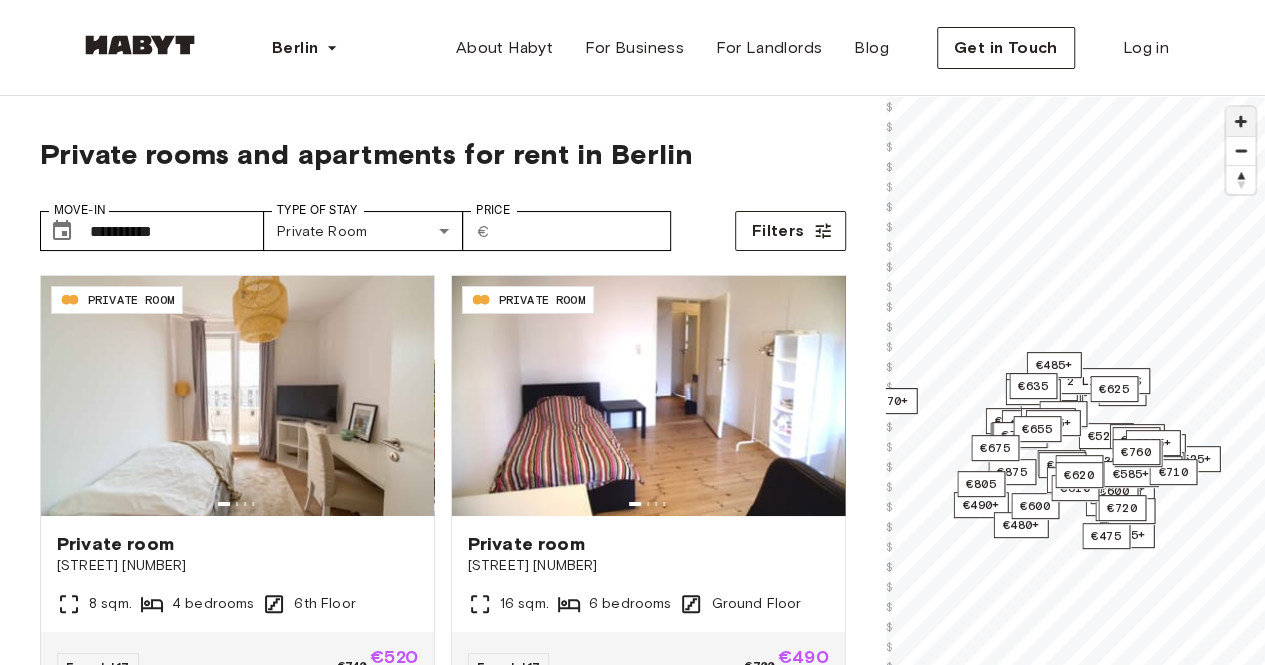 click at bounding box center [1240, 121] 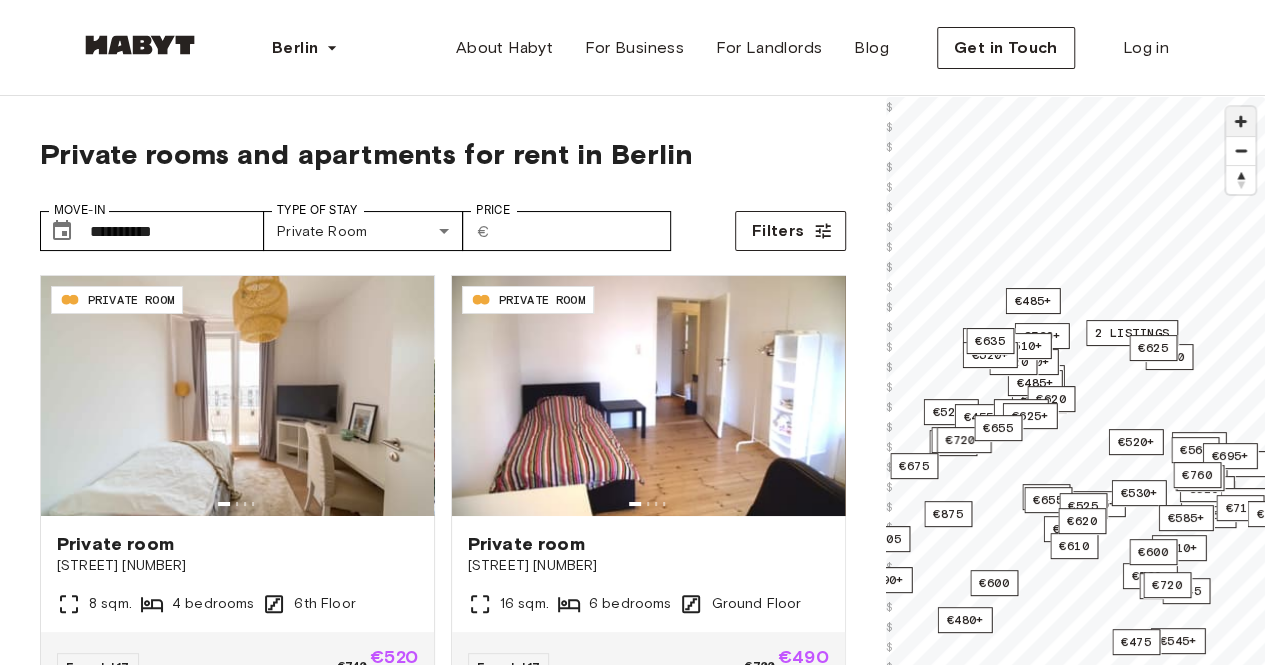 click at bounding box center (1240, 121) 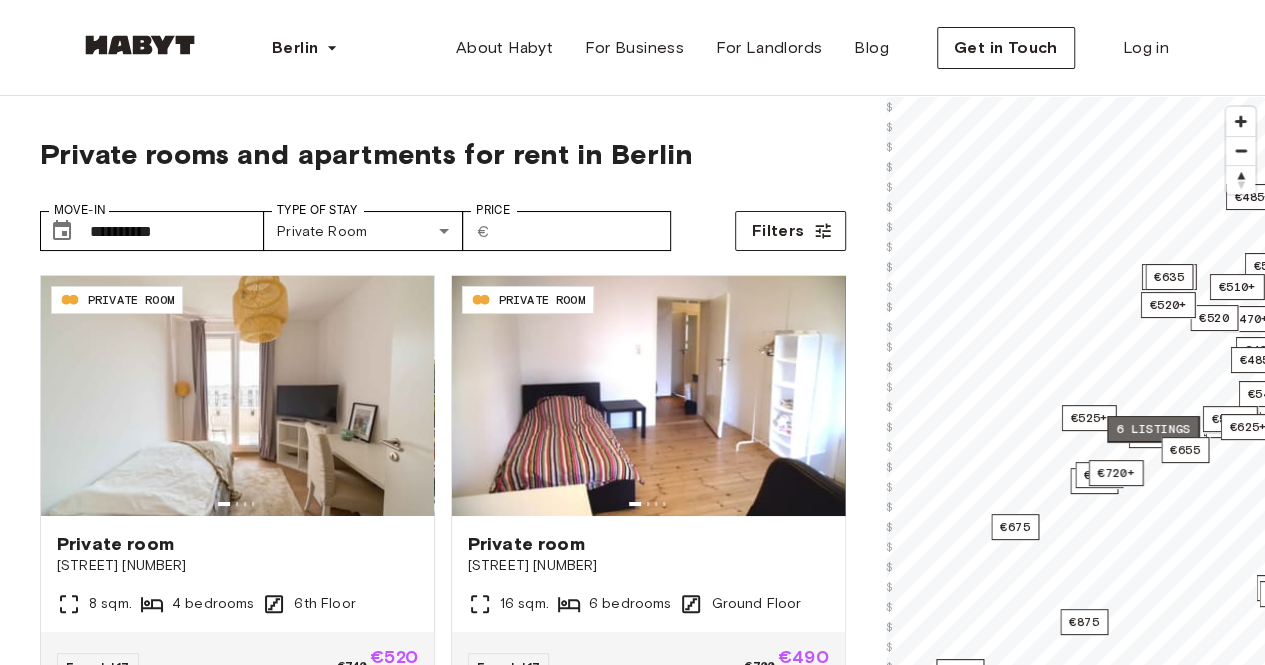 click on "6 listings" at bounding box center (1153, 429) 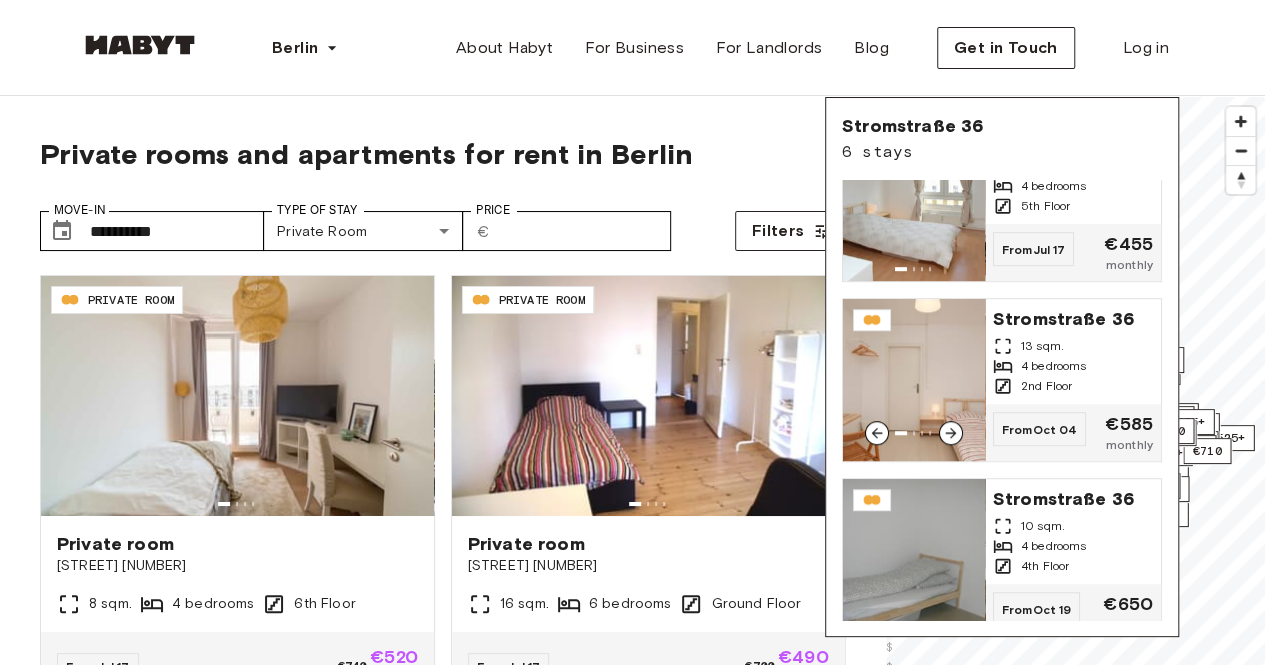 scroll, scrollTop: 618, scrollLeft: 0, axis: vertical 